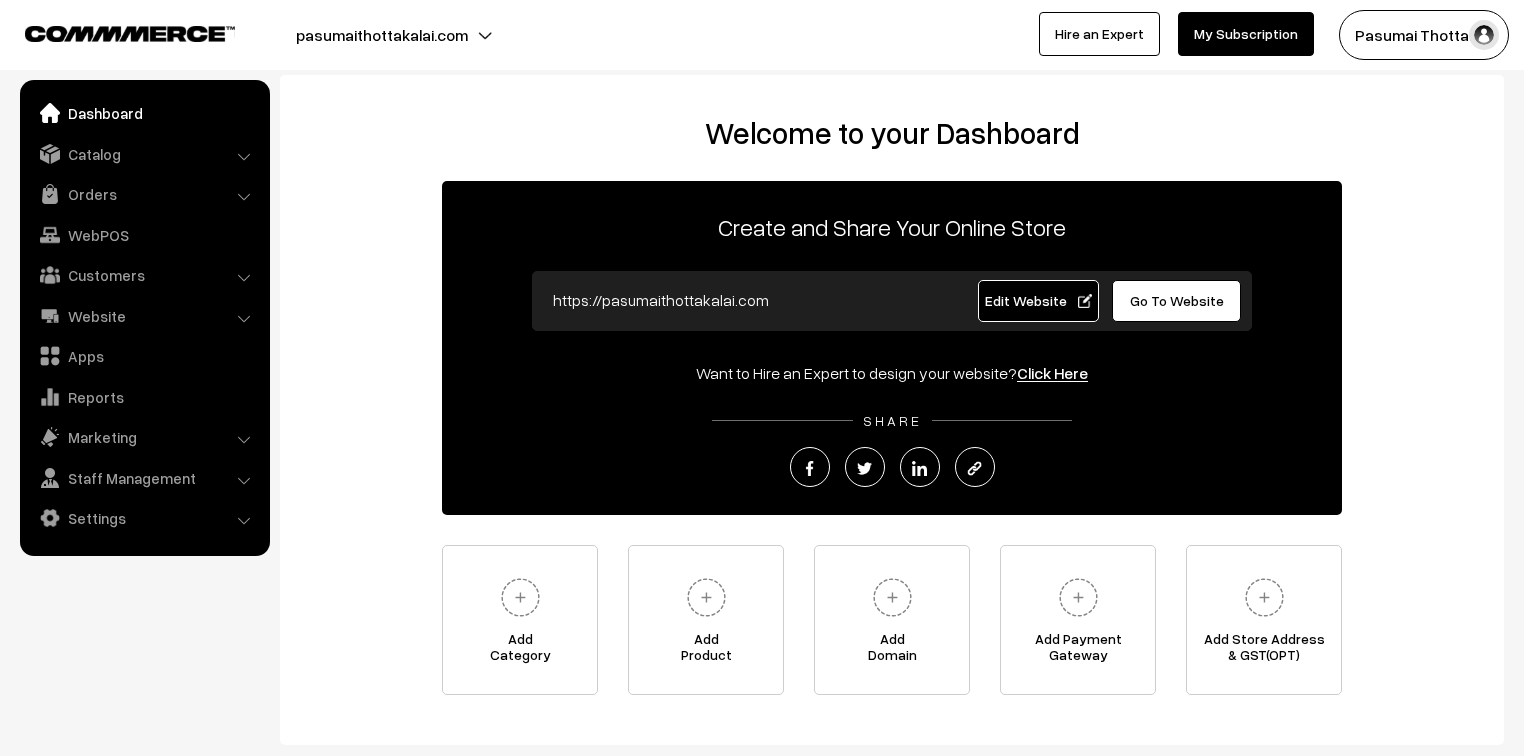 scroll, scrollTop: 0, scrollLeft: 0, axis: both 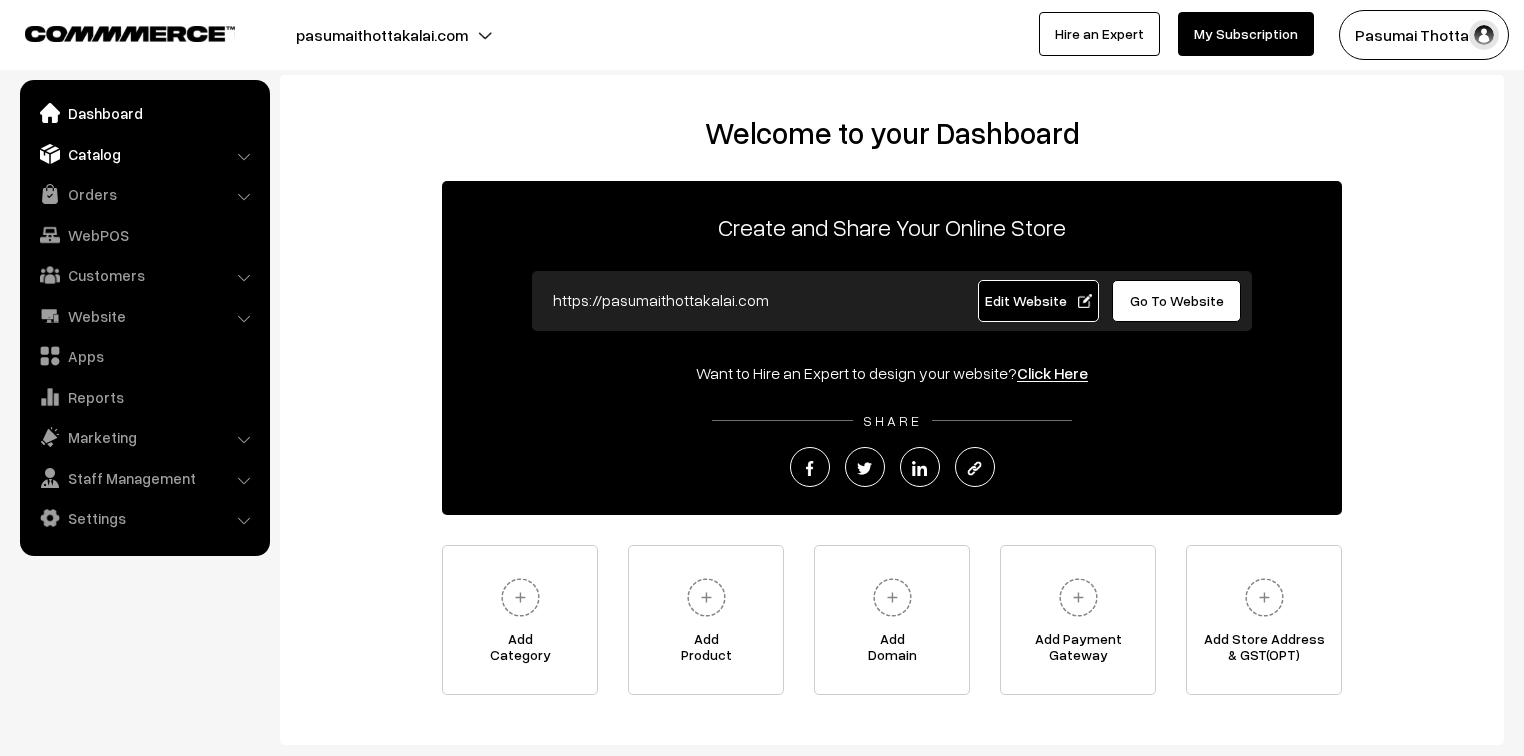 click on "Catalog" at bounding box center (144, 154) 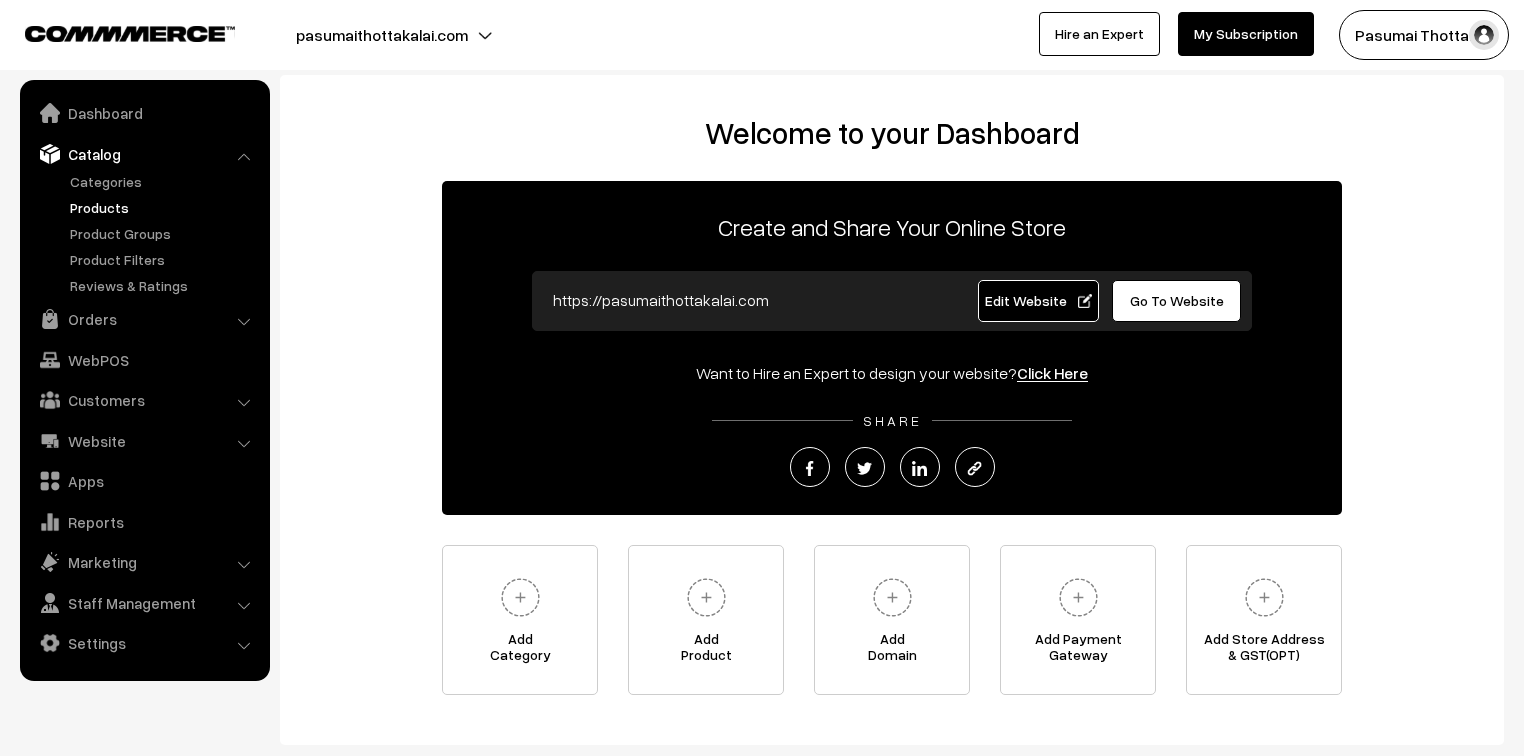click on "Products" at bounding box center [164, 207] 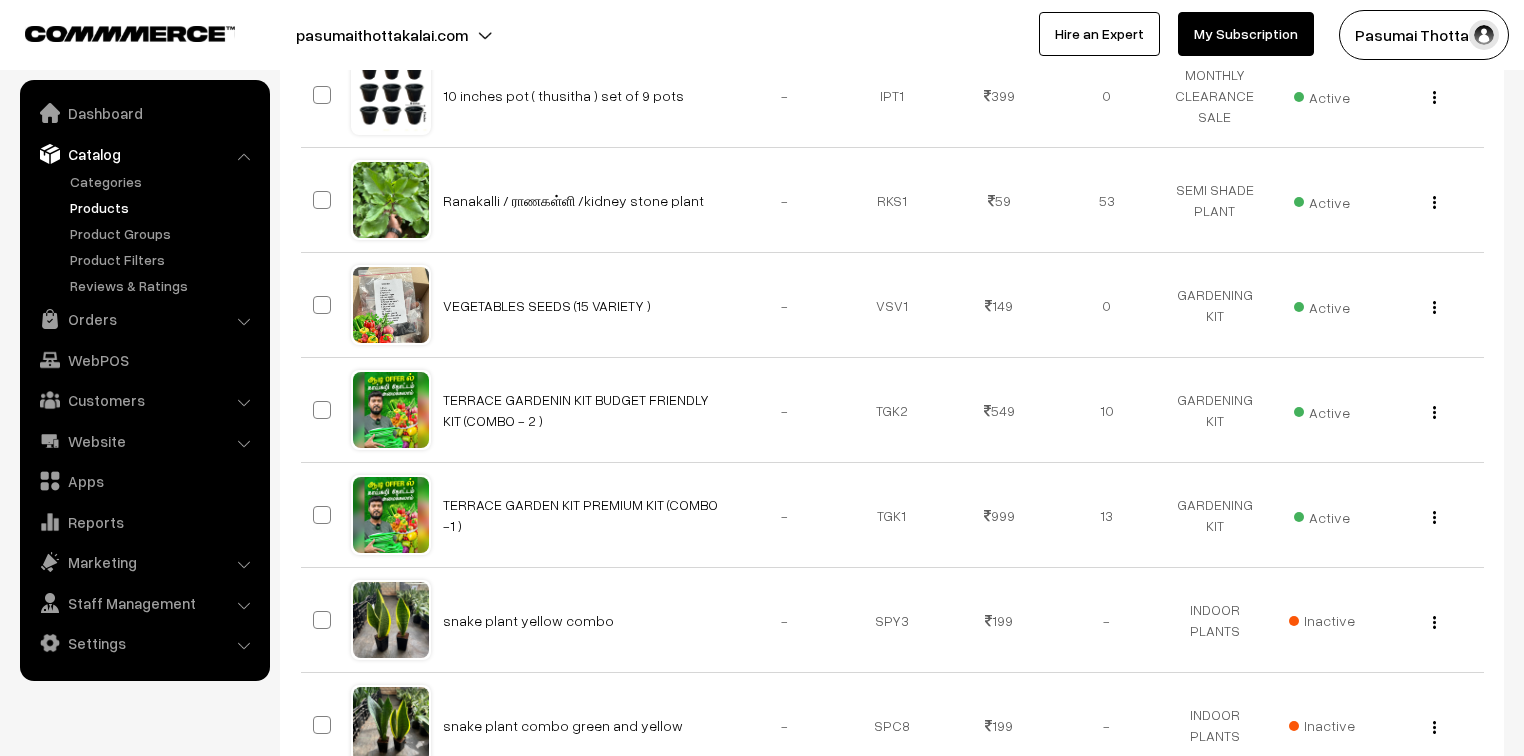 scroll, scrollTop: 640, scrollLeft: 0, axis: vertical 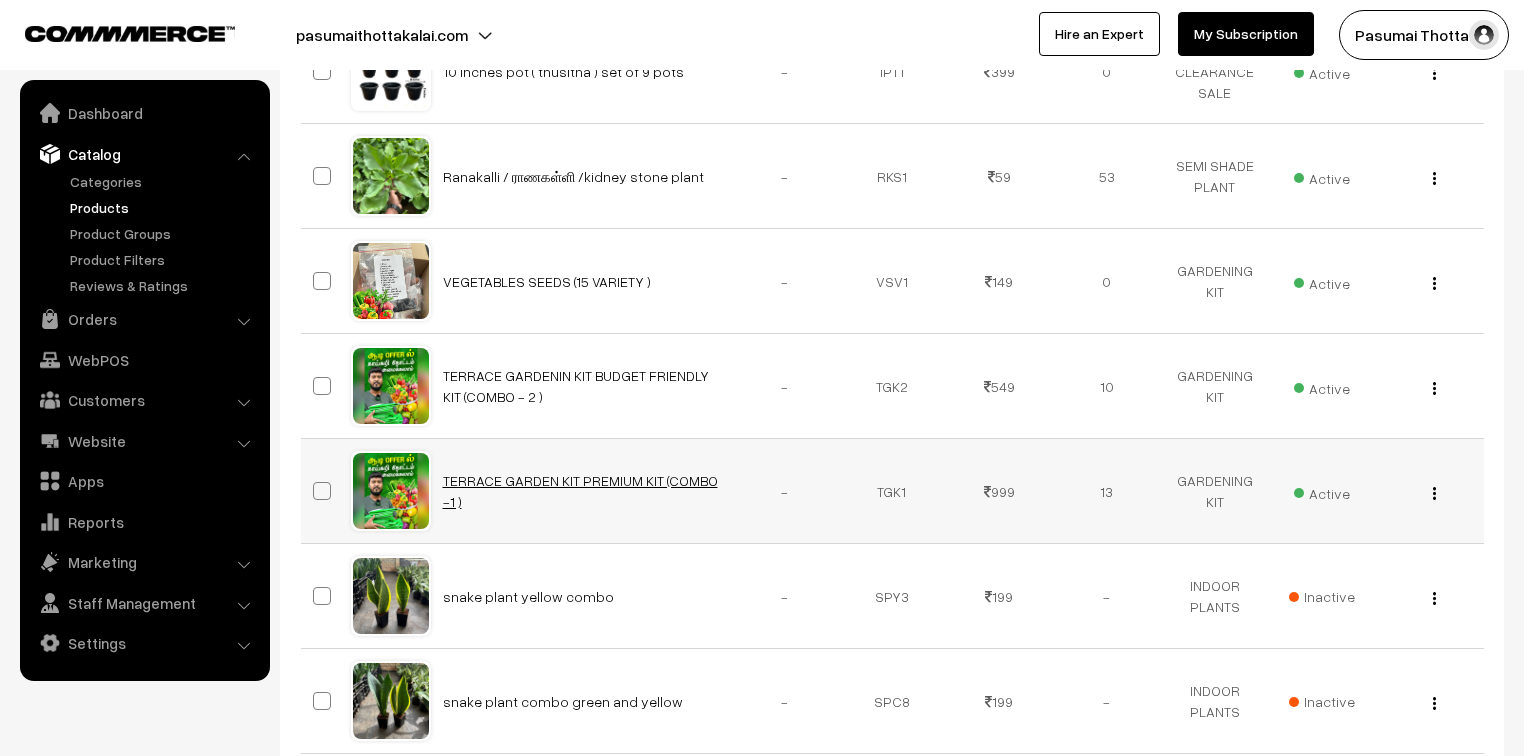 drag, startPoint x: 609, startPoint y: 466, endPoint x: 620, endPoint y: 472, distance: 12.529964 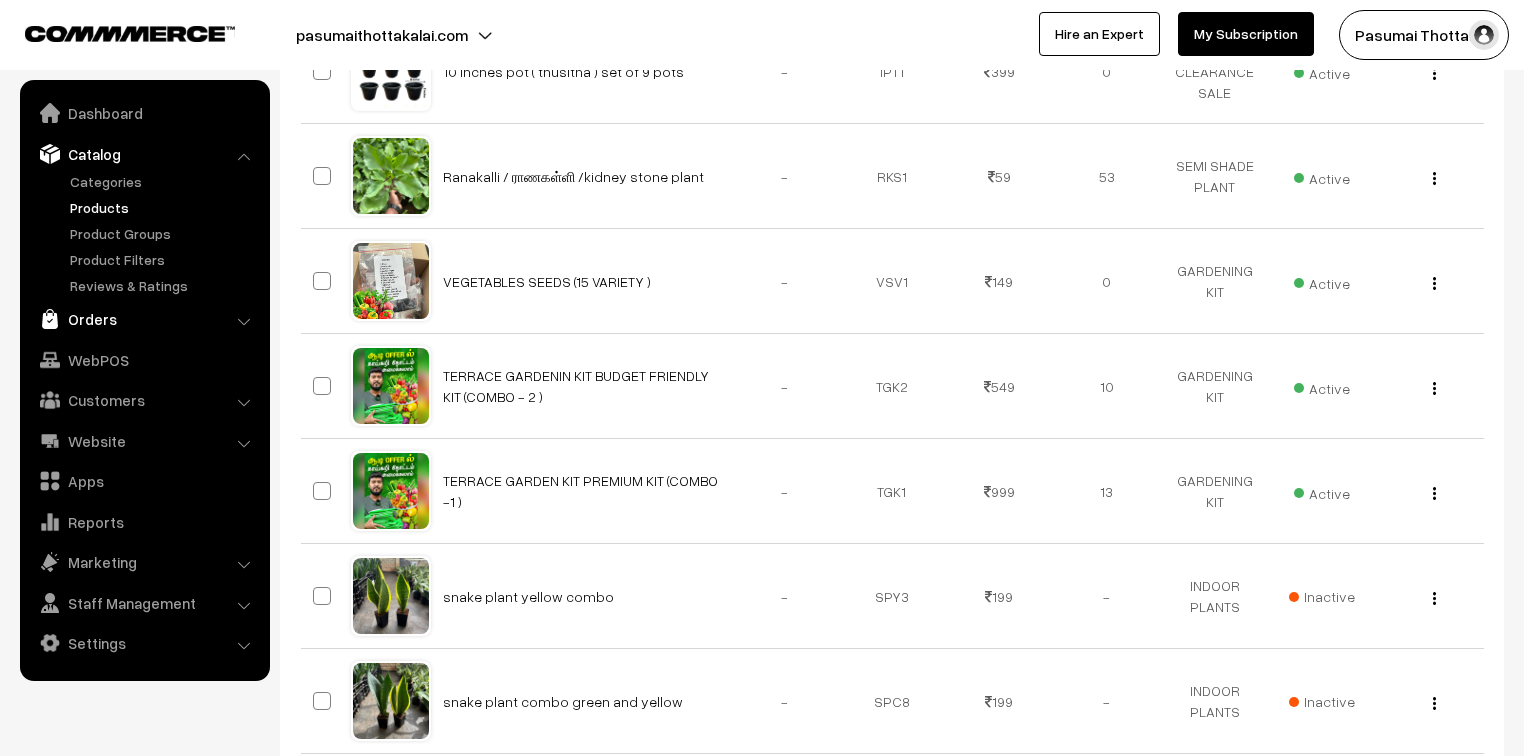 click on "Orders" at bounding box center (144, 319) 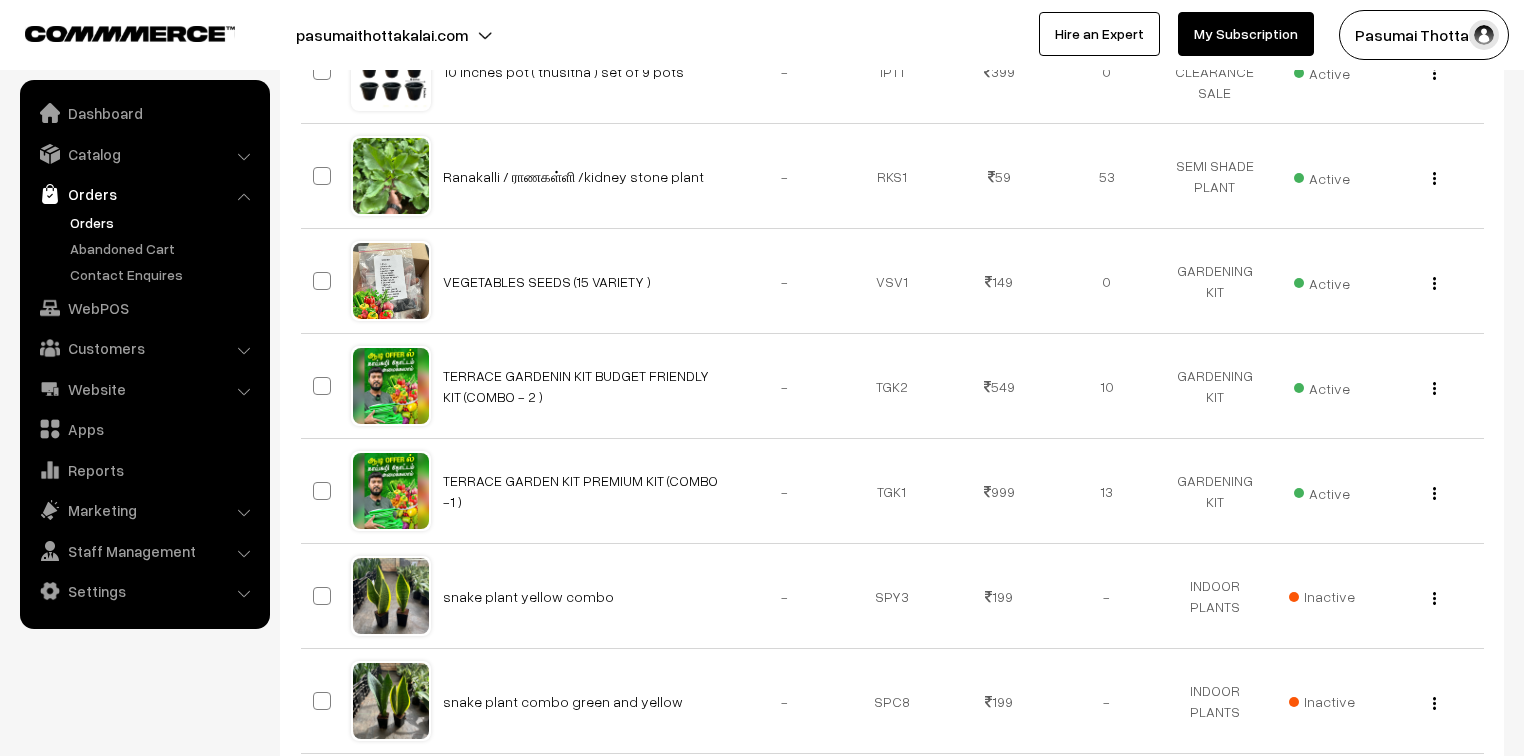 click on "Orders" at bounding box center [164, 222] 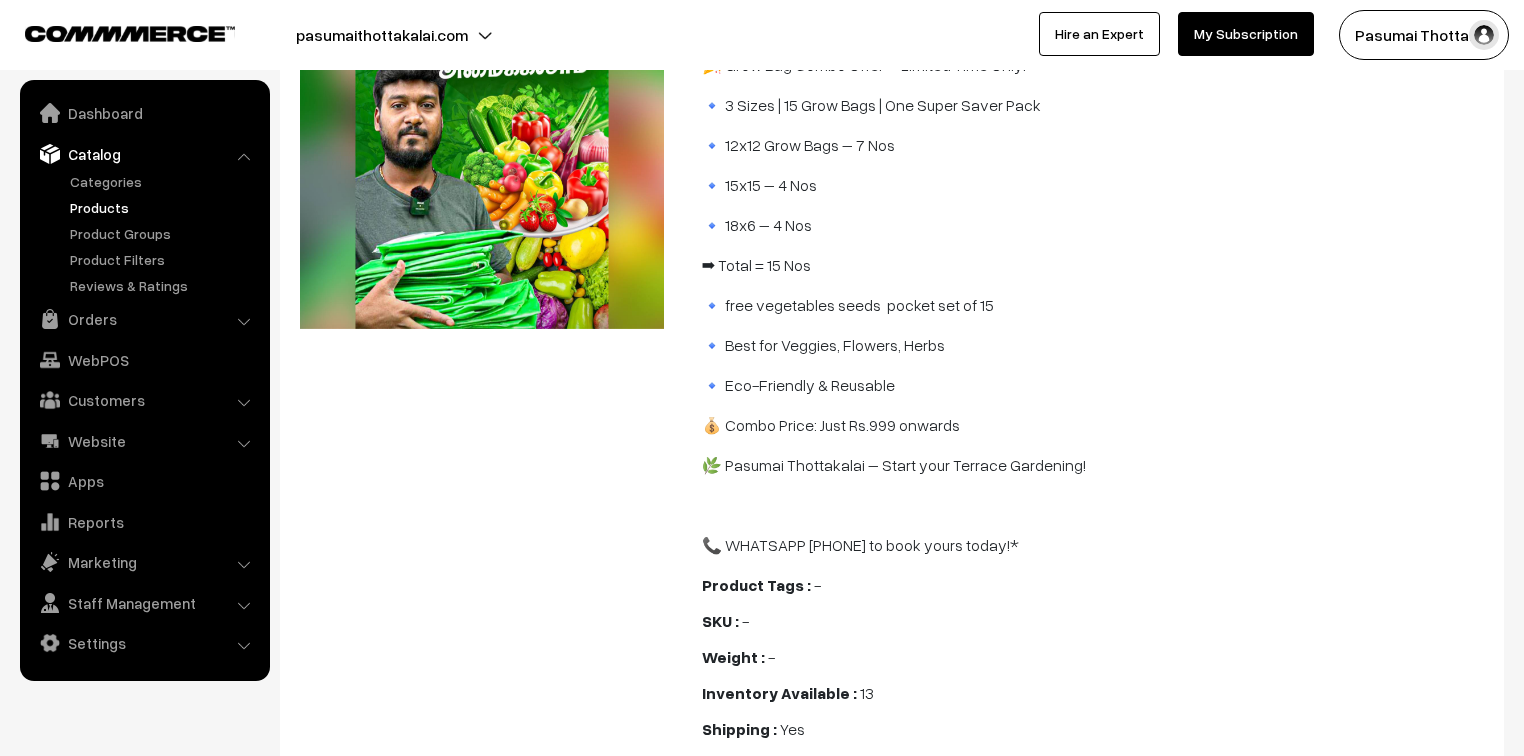 scroll, scrollTop: 320, scrollLeft: 0, axis: vertical 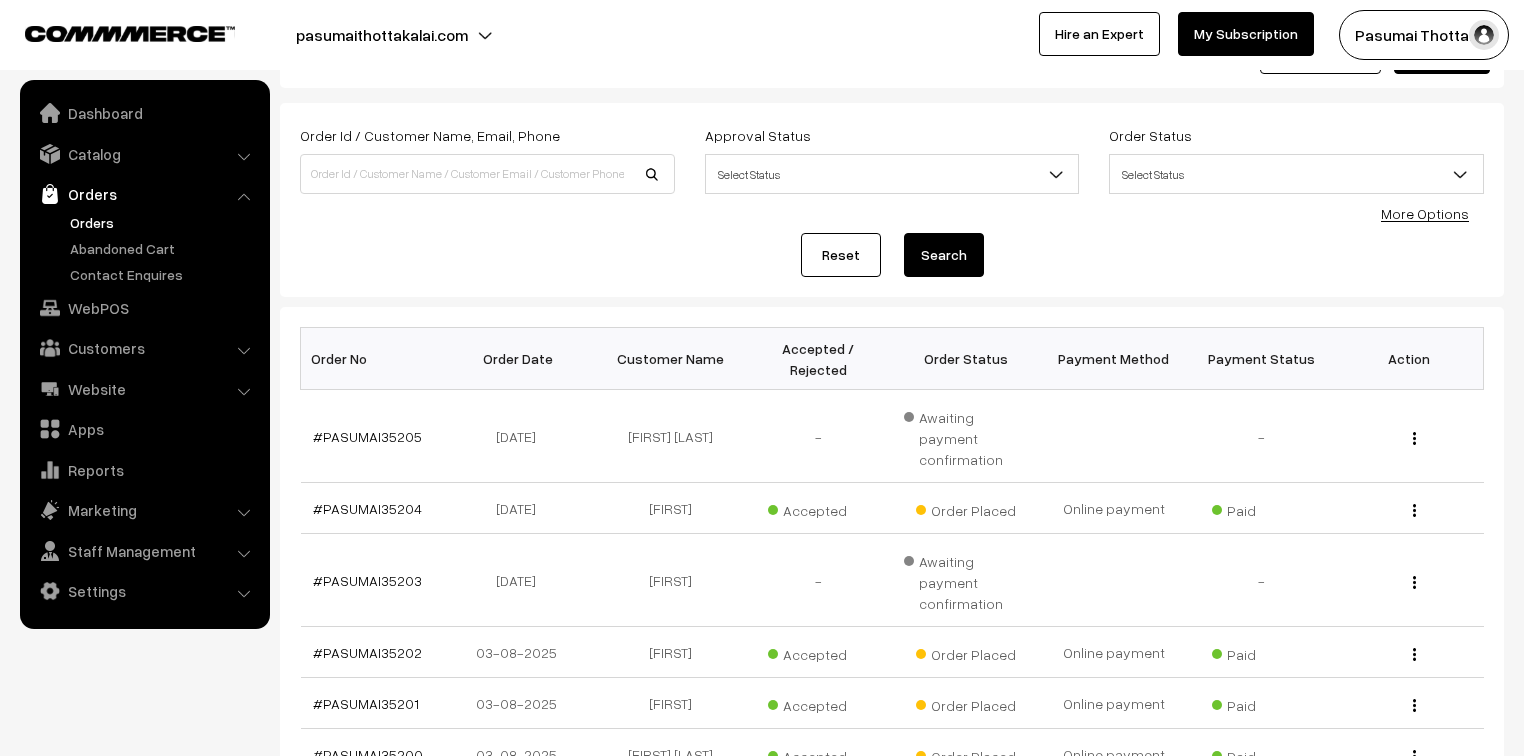 click on "More Options" at bounding box center [1425, 213] 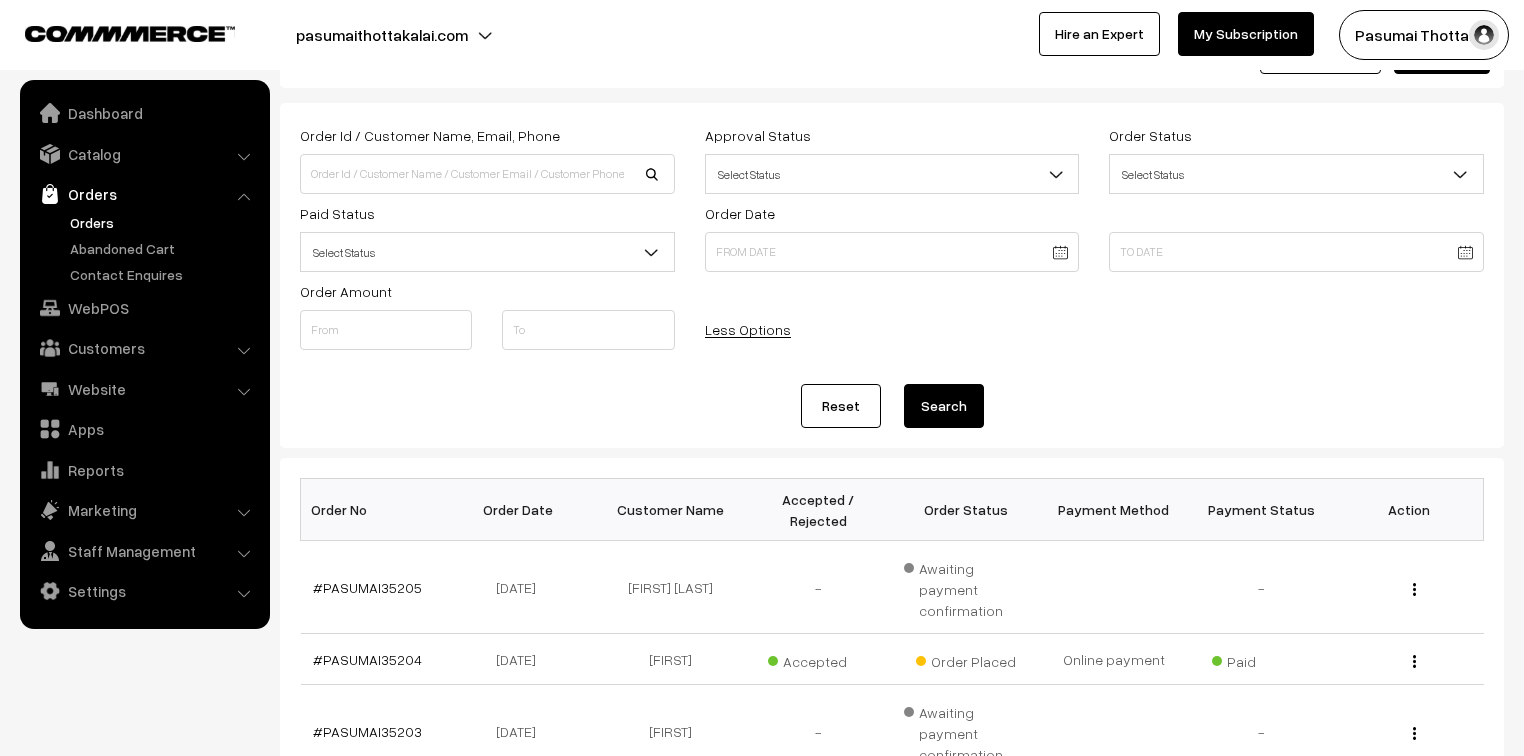 click on "Select Status" at bounding box center (487, 252) 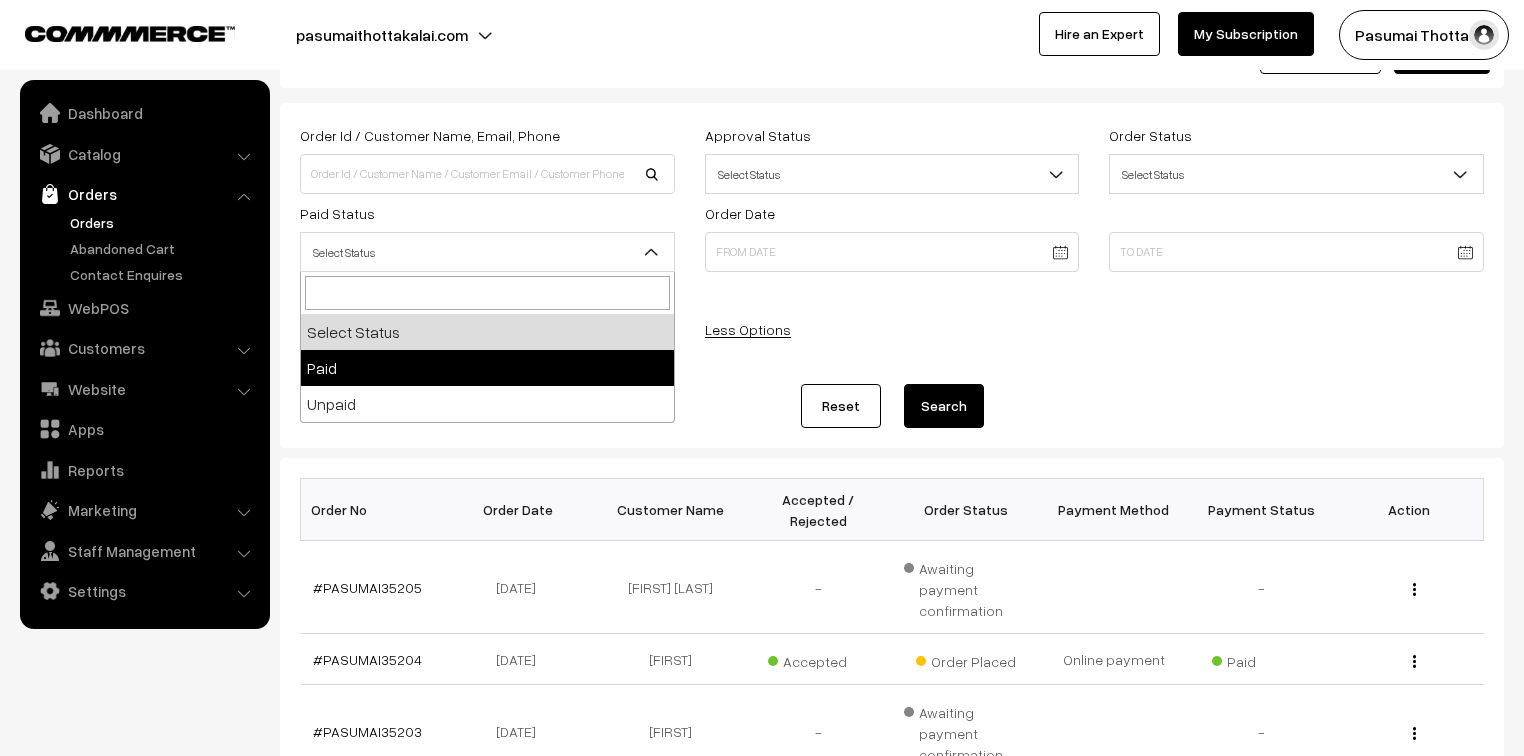 select on "1" 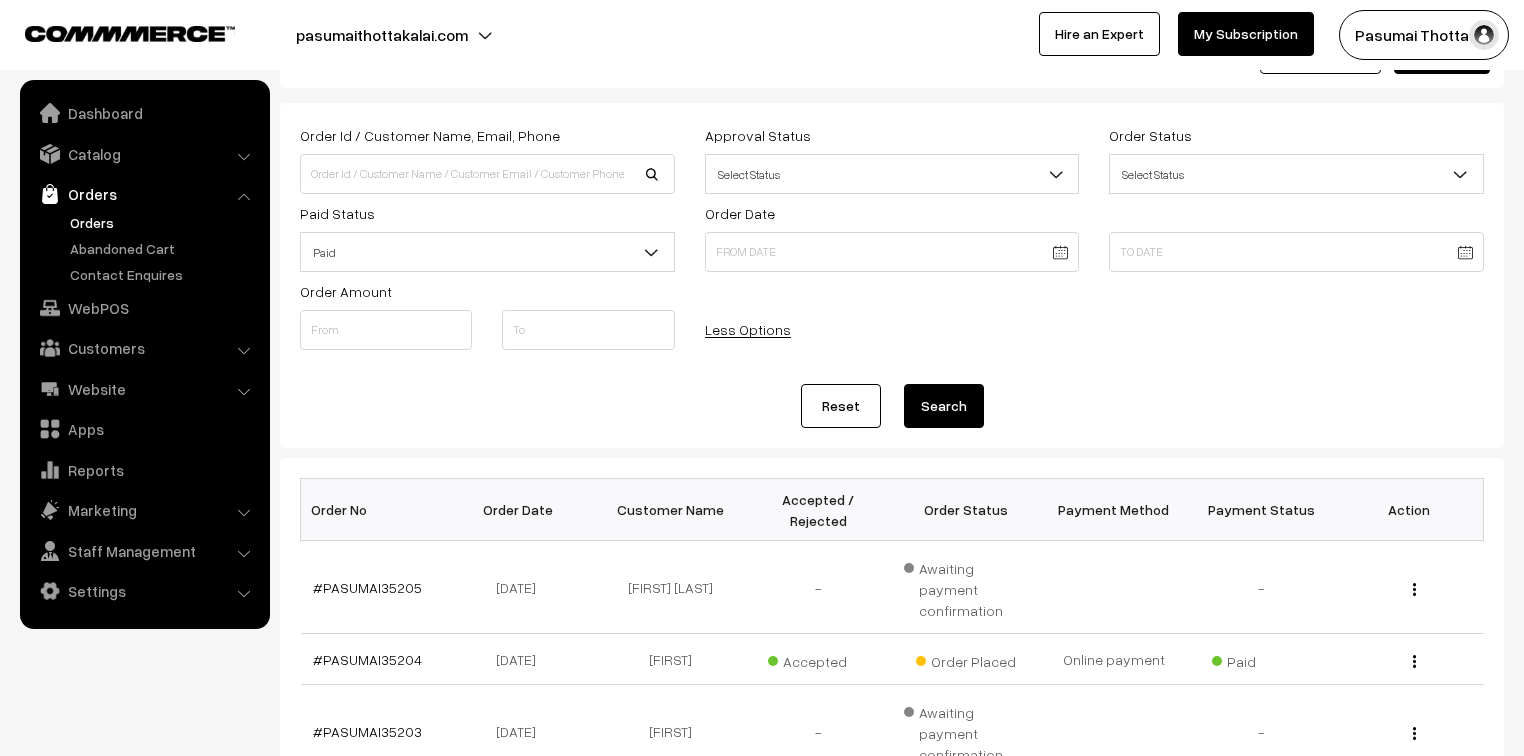 click on "Search" at bounding box center [944, 406] 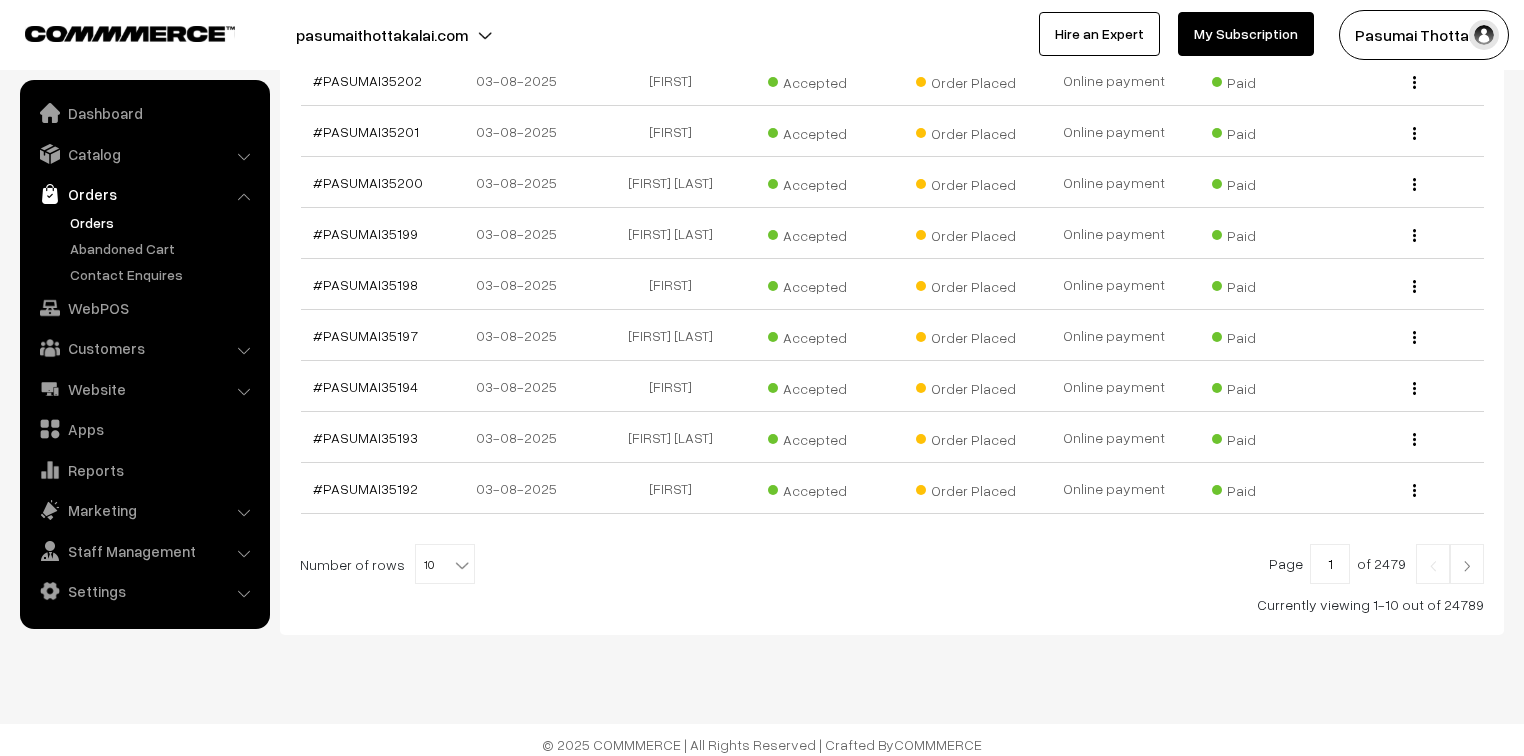 scroll, scrollTop: 619, scrollLeft: 0, axis: vertical 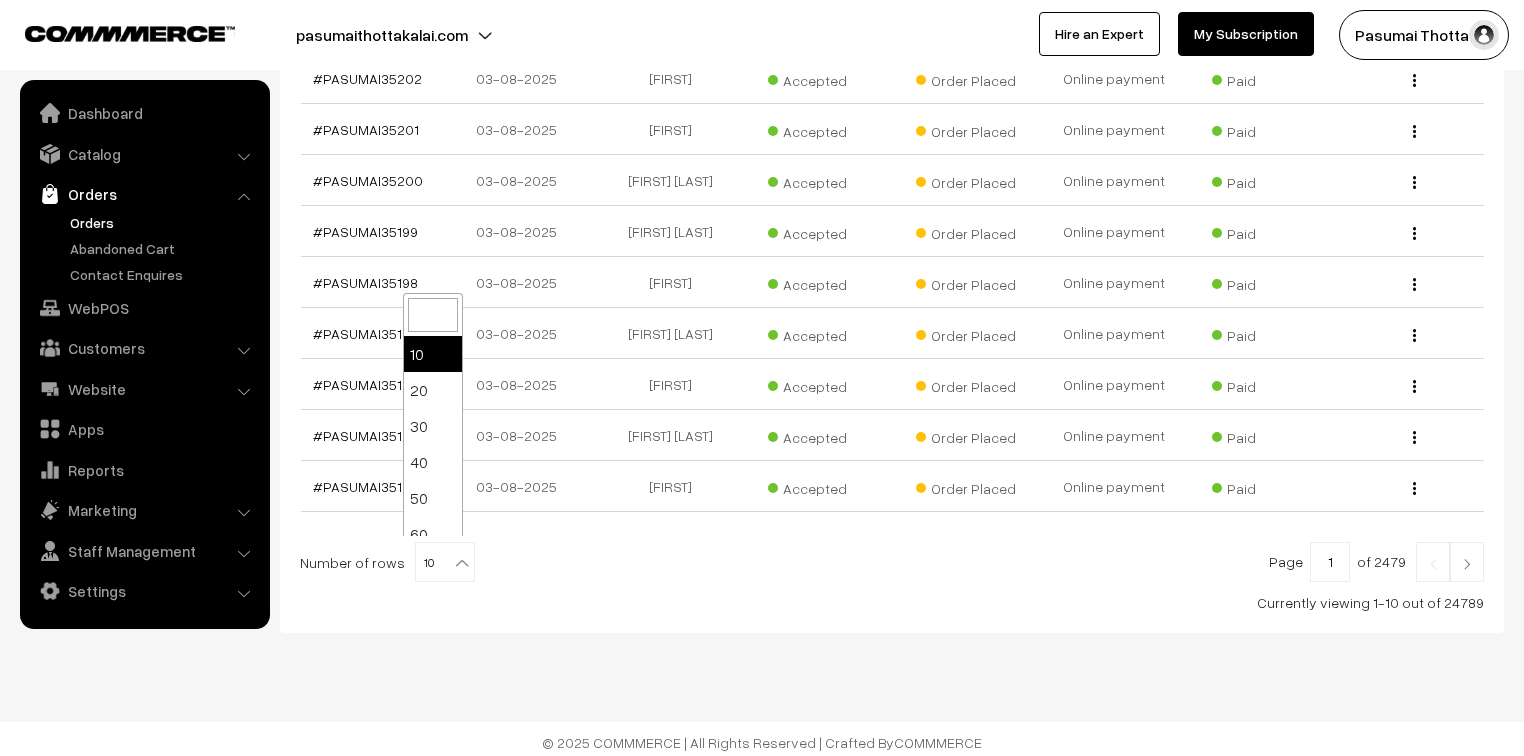 click at bounding box center [462, 563] 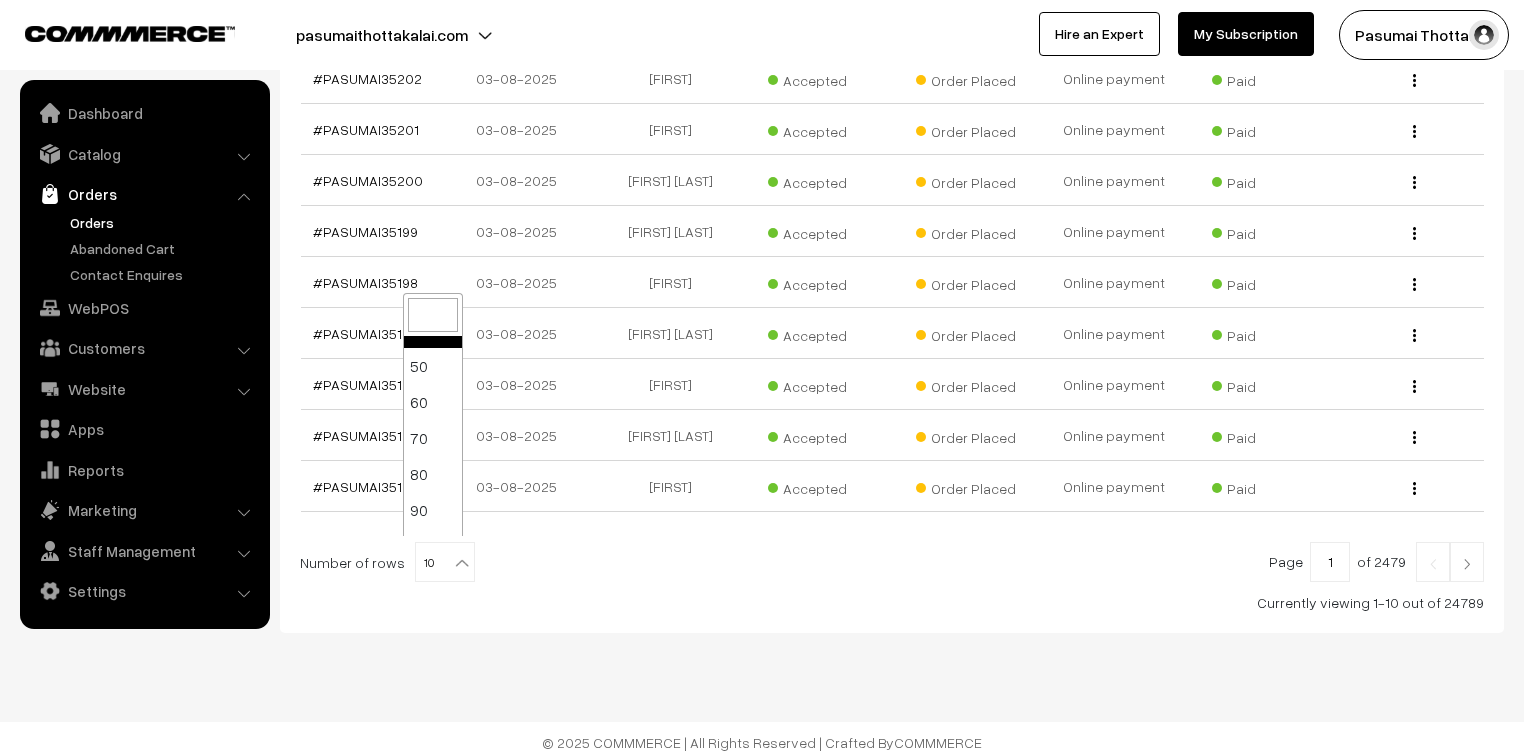 scroll, scrollTop: 146, scrollLeft: 0, axis: vertical 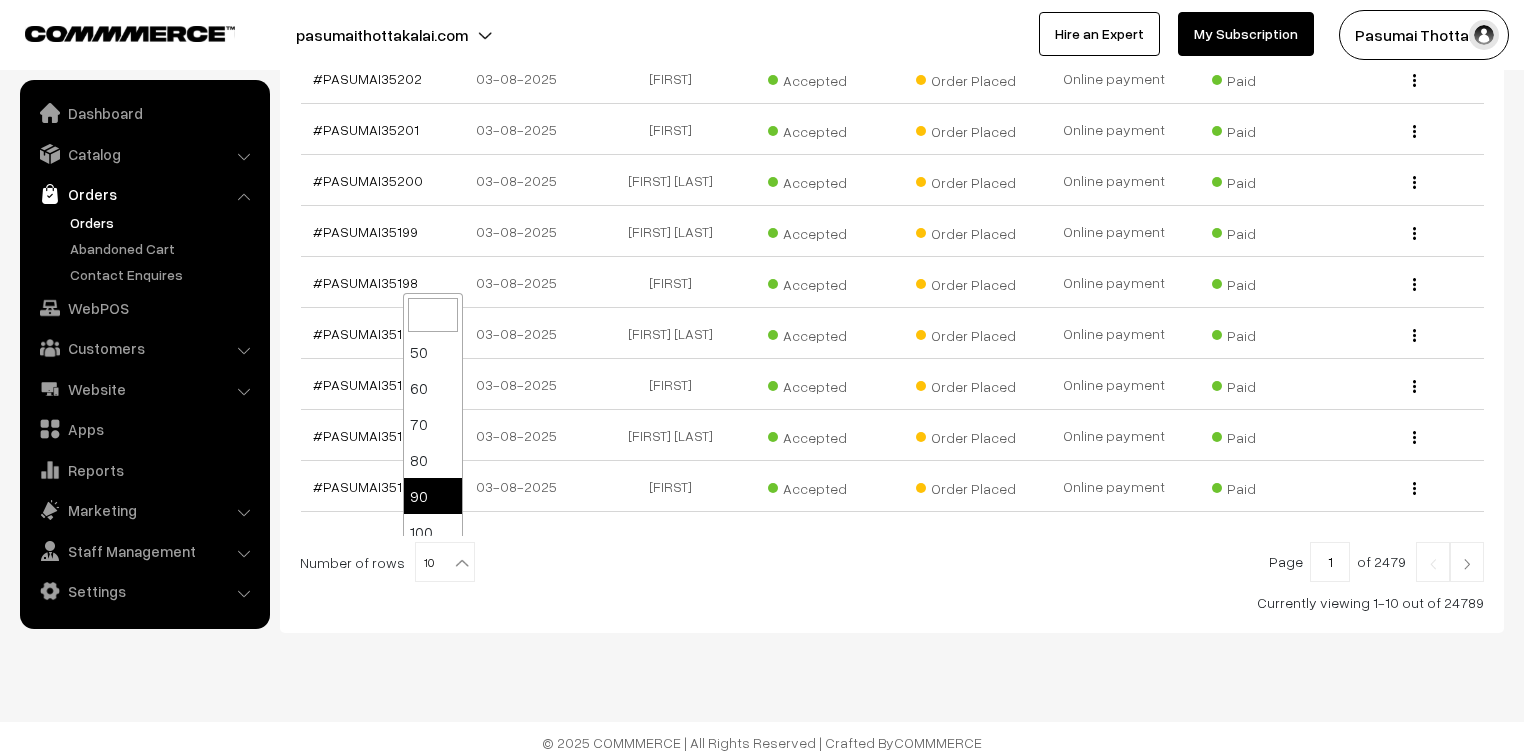 select on "90" 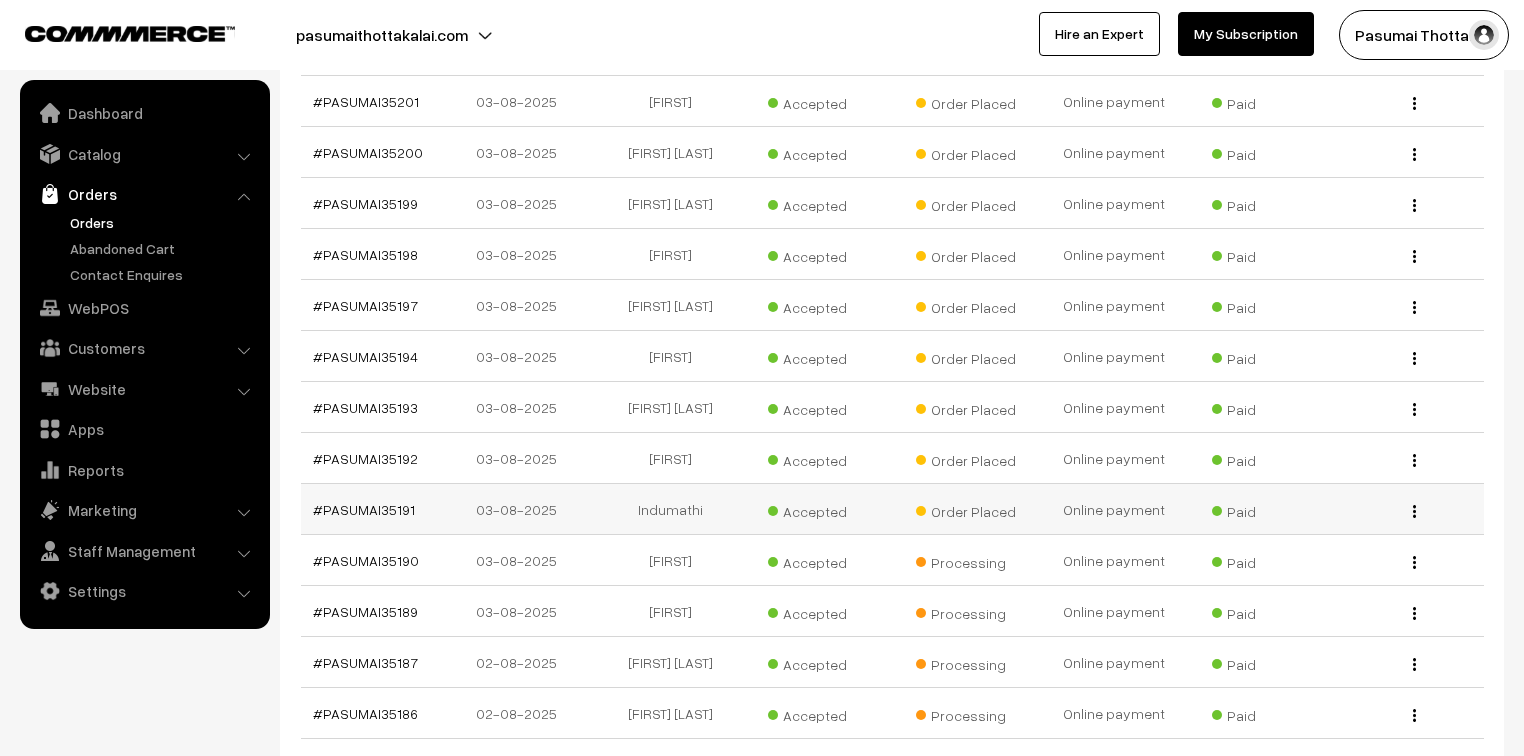 scroll, scrollTop: 640, scrollLeft: 0, axis: vertical 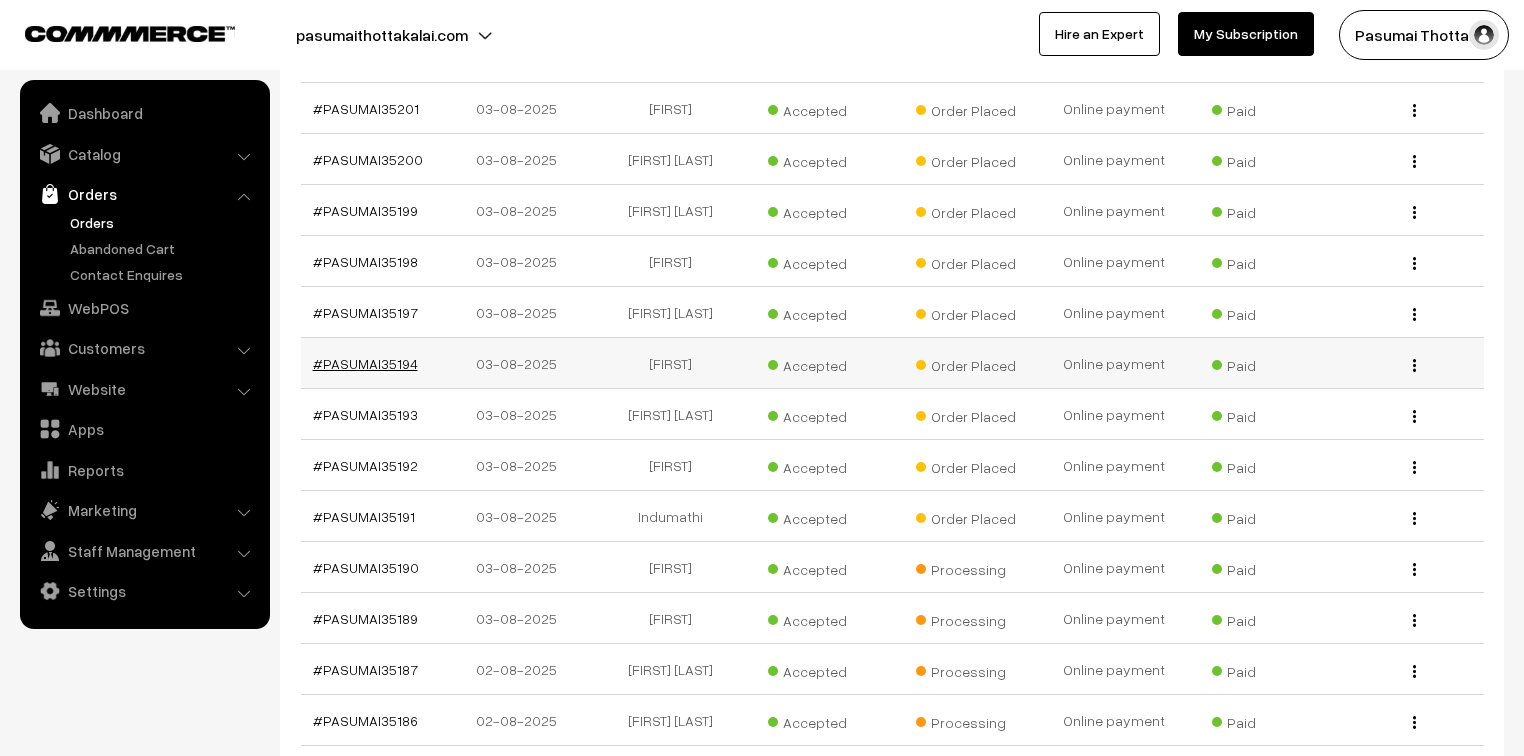drag, startPoint x: 394, startPoint y: 365, endPoint x: 385, endPoint y: 356, distance: 12.727922 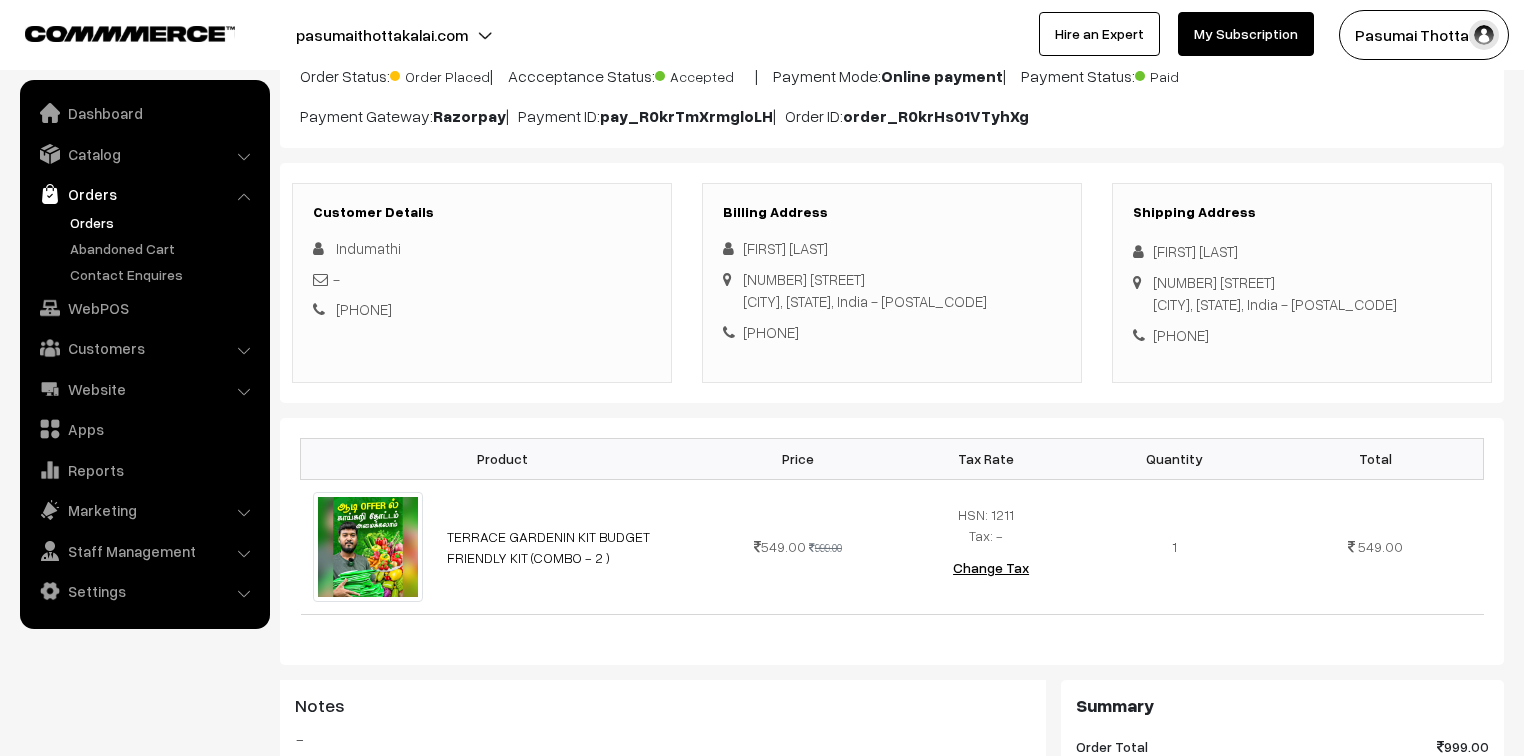 scroll, scrollTop: 240, scrollLeft: 0, axis: vertical 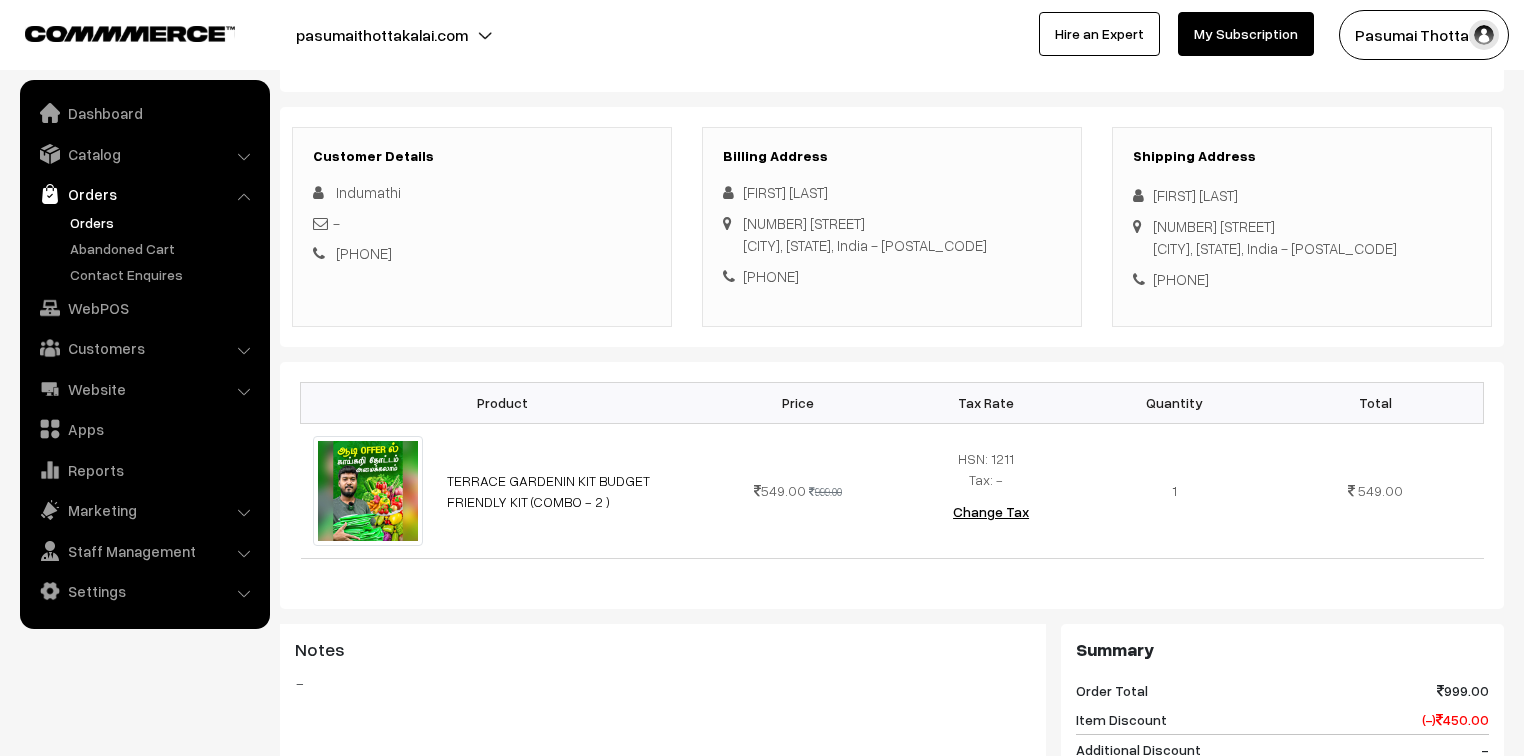 drag, startPoint x: 1153, startPoint y: 197, endPoint x: 1282, endPoint y: 311, distance: 172.154 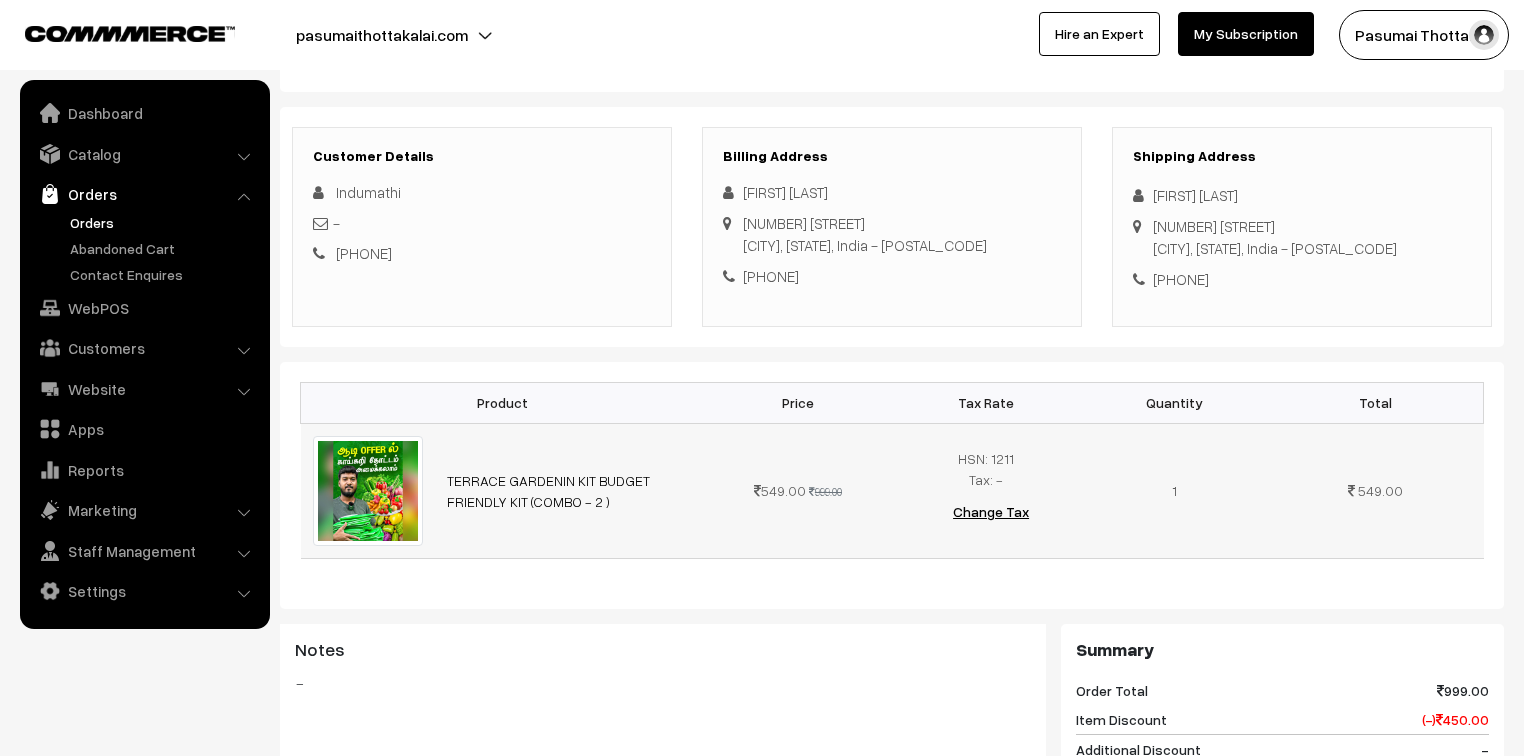 scroll, scrollTop: 320, scrollLeft: 0, axis: vertical 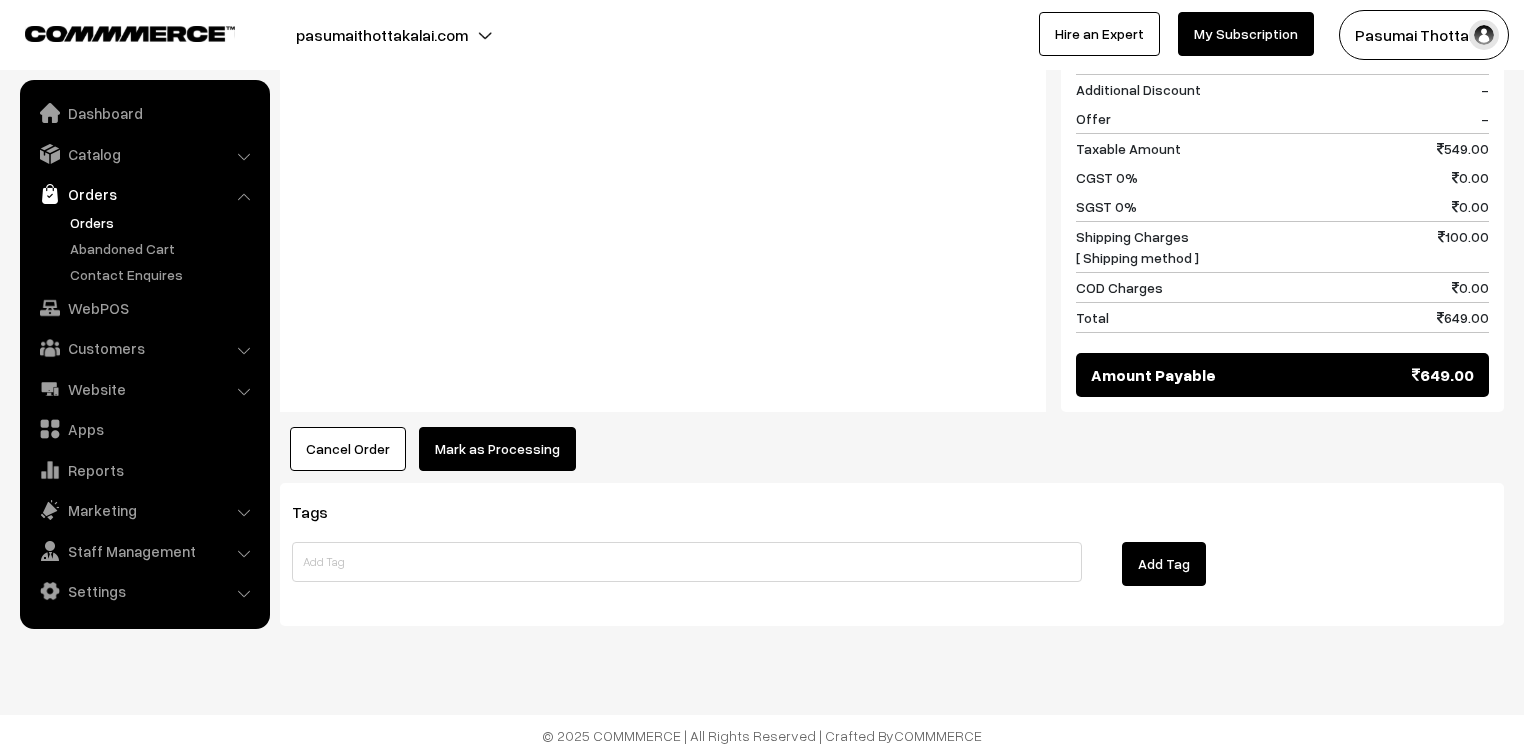 click on "Mark as Processing" at bounding box center (497, 449) 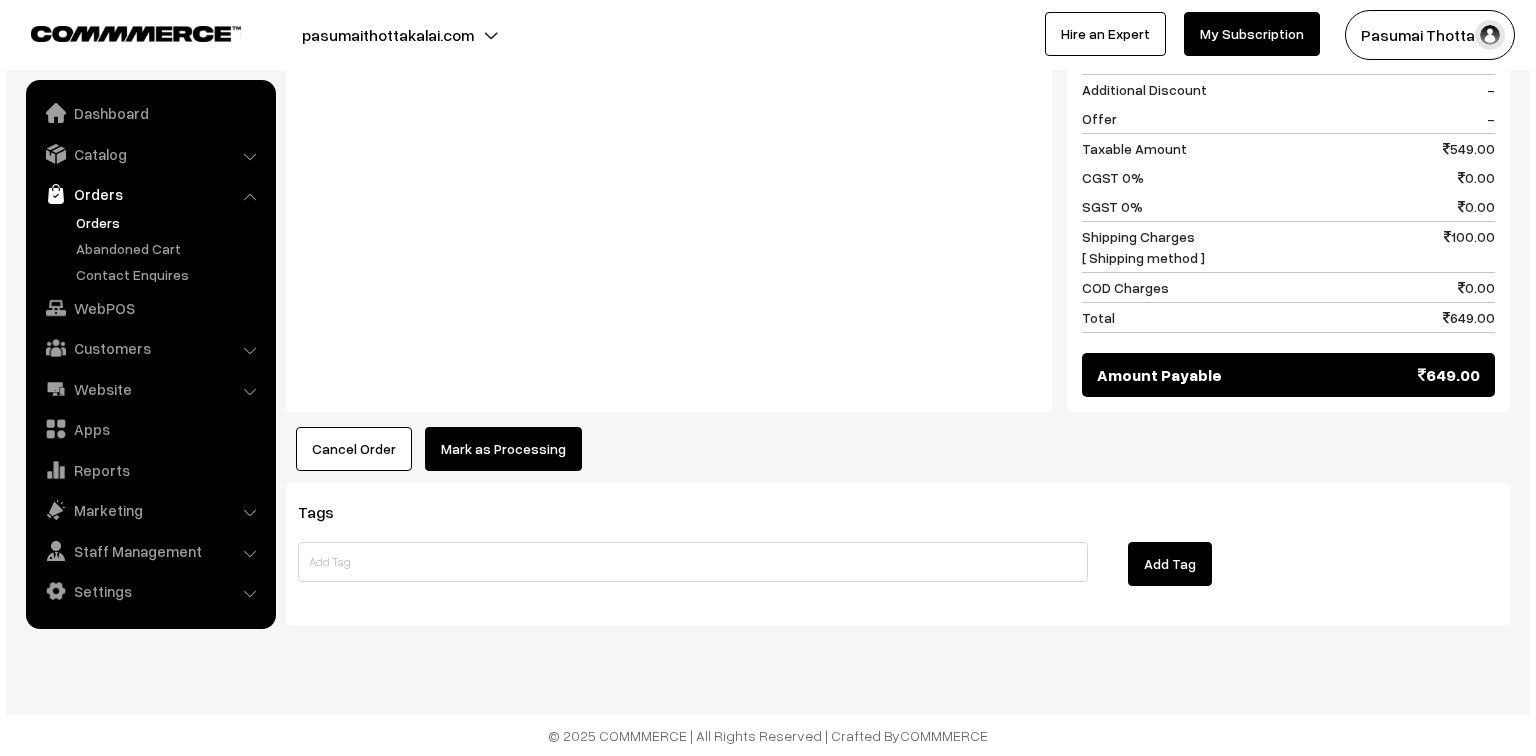 scroll, scrollTop: 901, scrollLeft: 0, axis: vertical 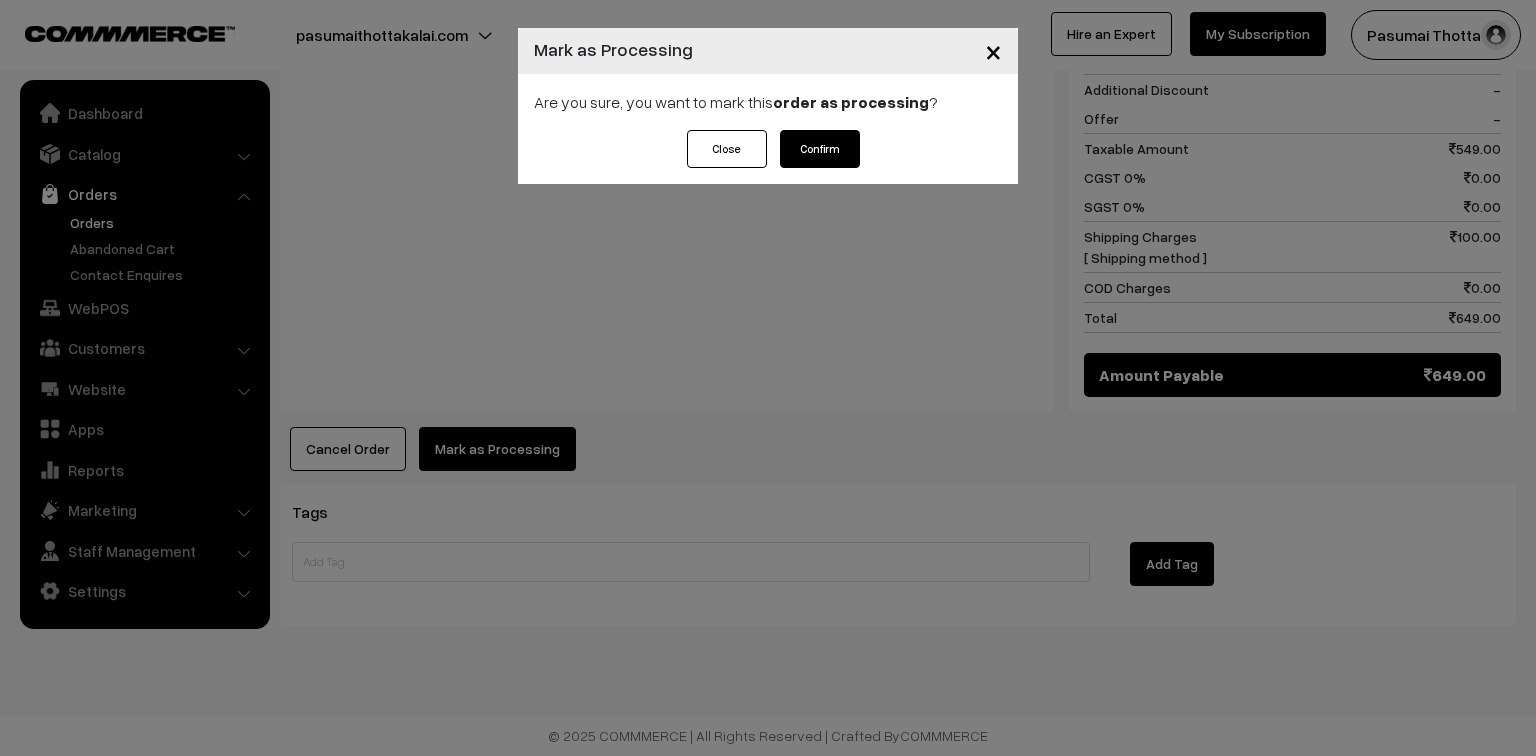 click on "Confirm" at bounding box center [820, 149] 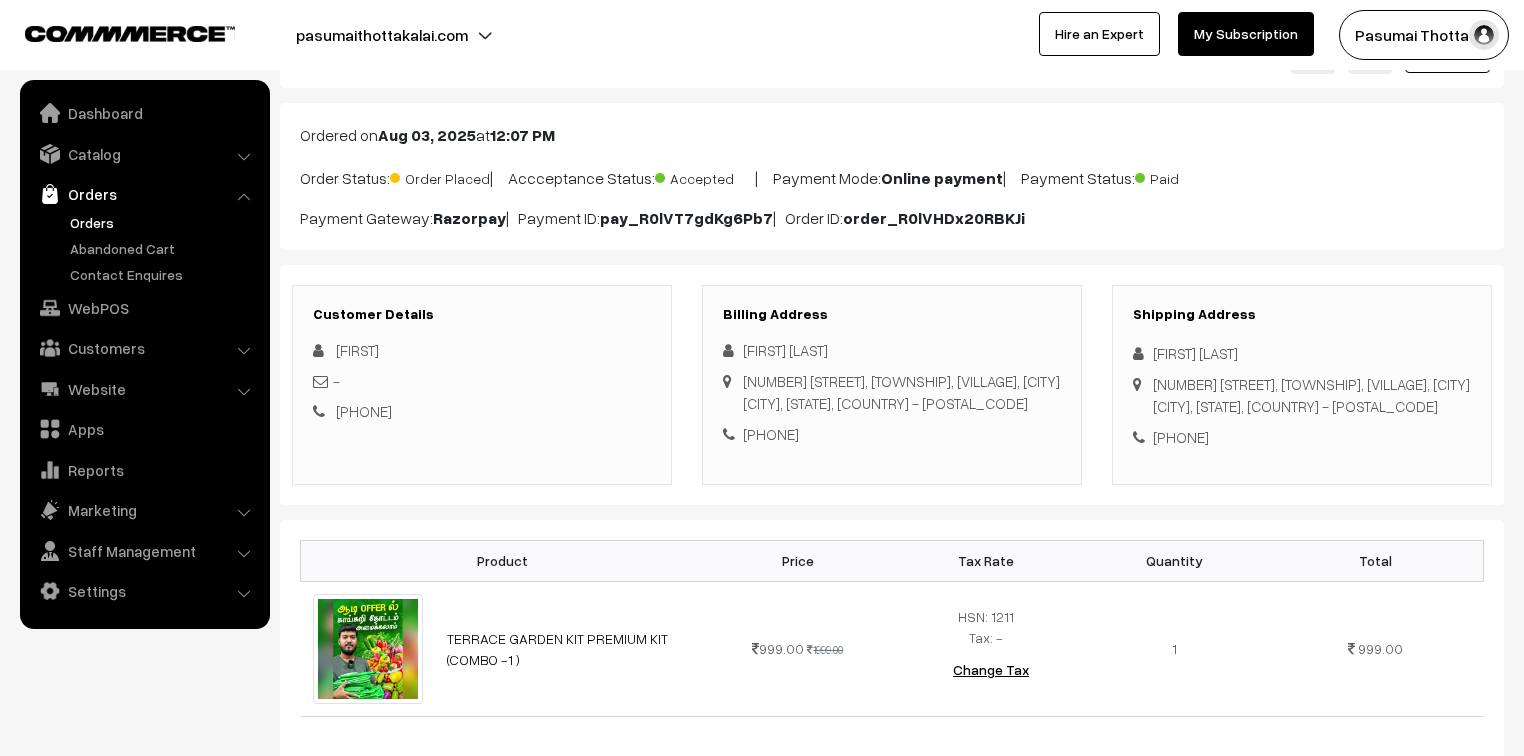 scroll, scrollTop: 240, scrollLeft: 0, axis: vertical 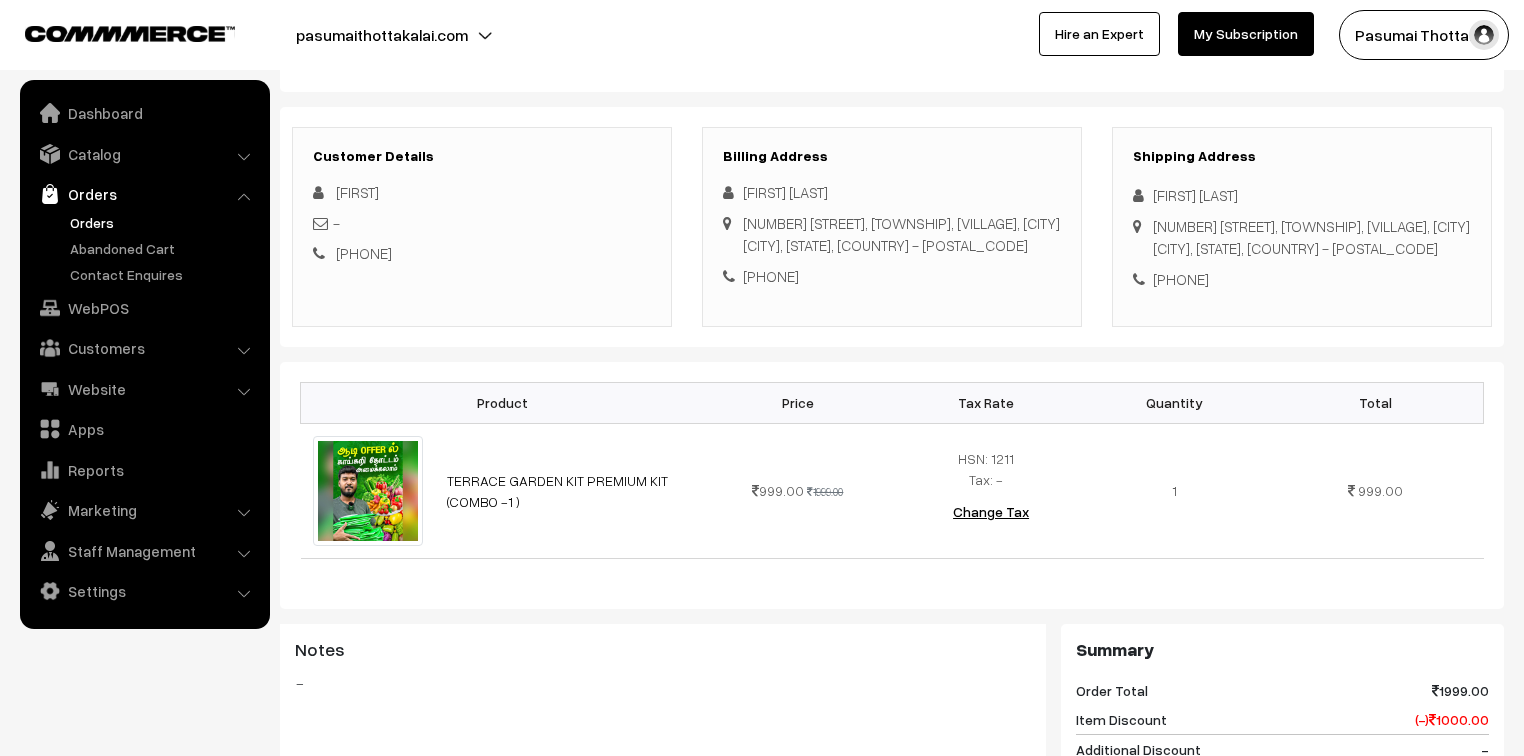 drag, startPoint x: 1147, startPoint y: 193, endPoint x: 1287, endPoint y: 282, distance: 165.89455 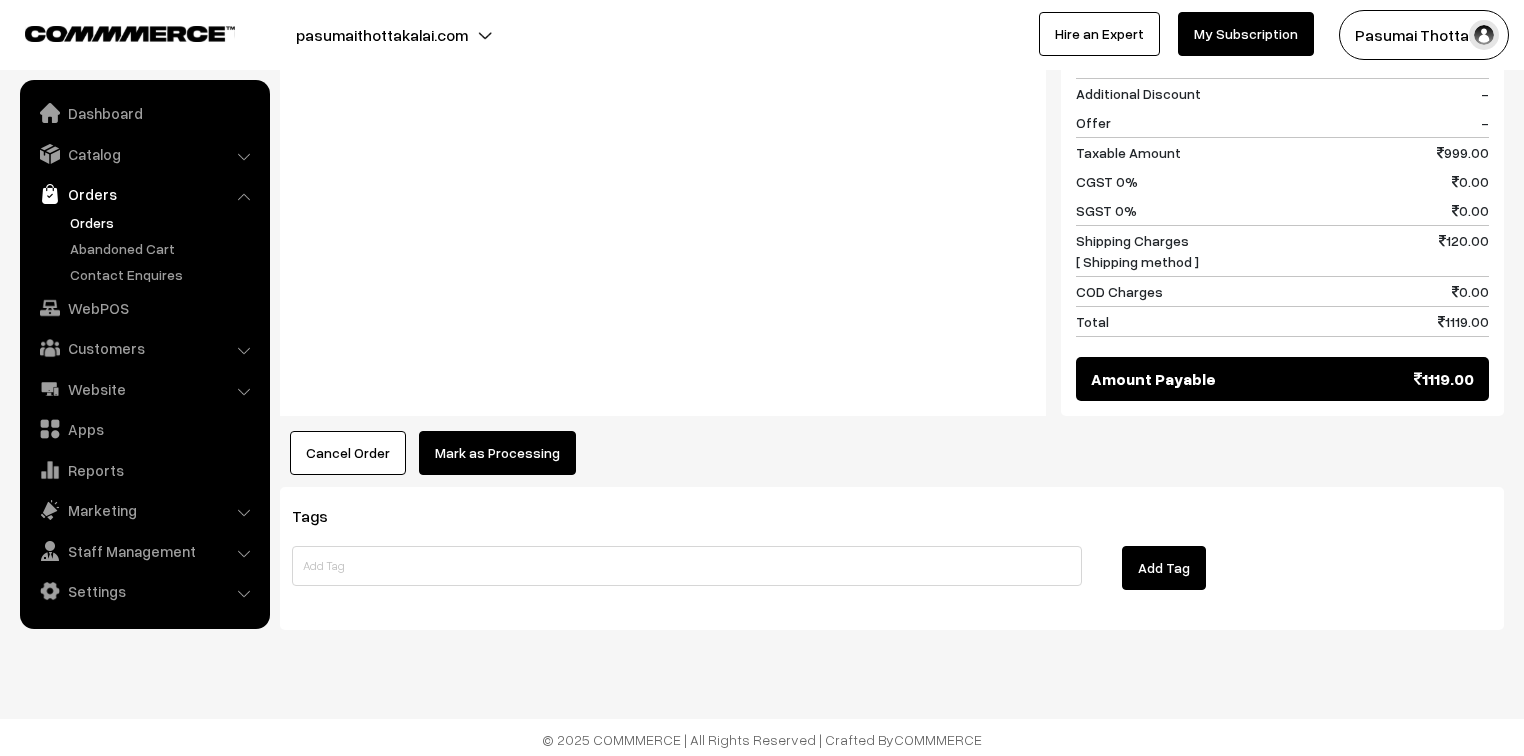 click on "Mark as Processing" at bounding box center (497, 453) 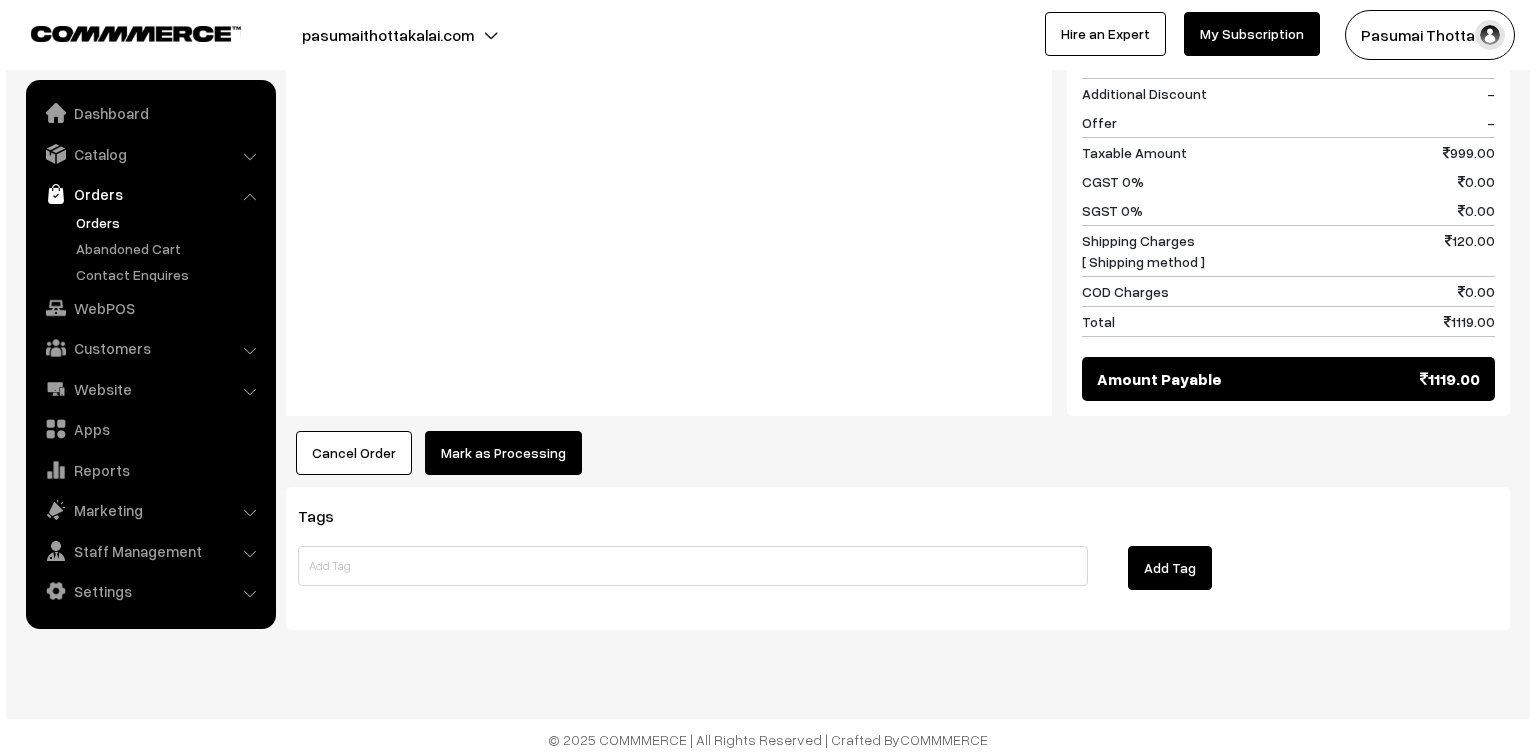 scroll, scrollTop: 898, scrollLeft: 0, axis: vertical 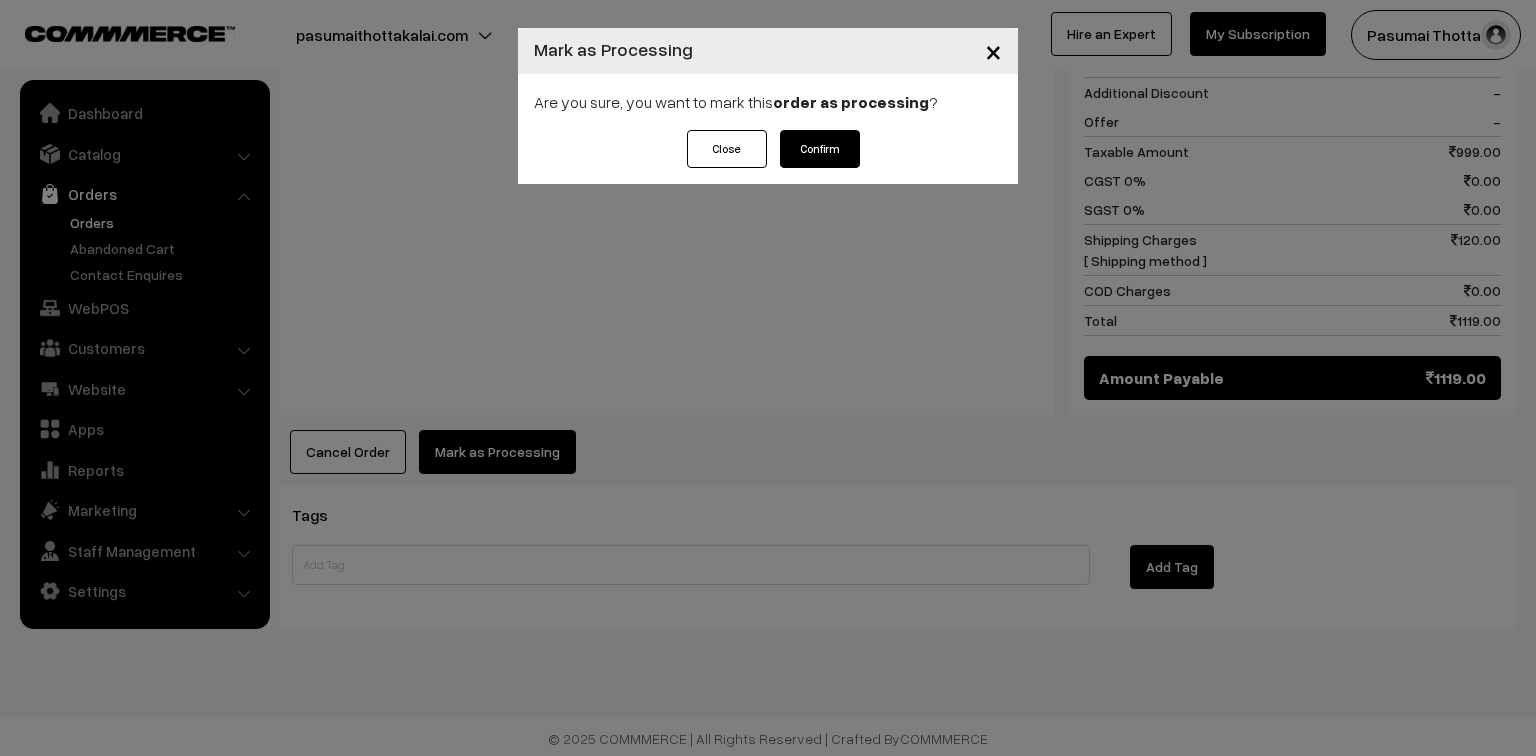 click on "Confirm" at bounding box center [820, 149] 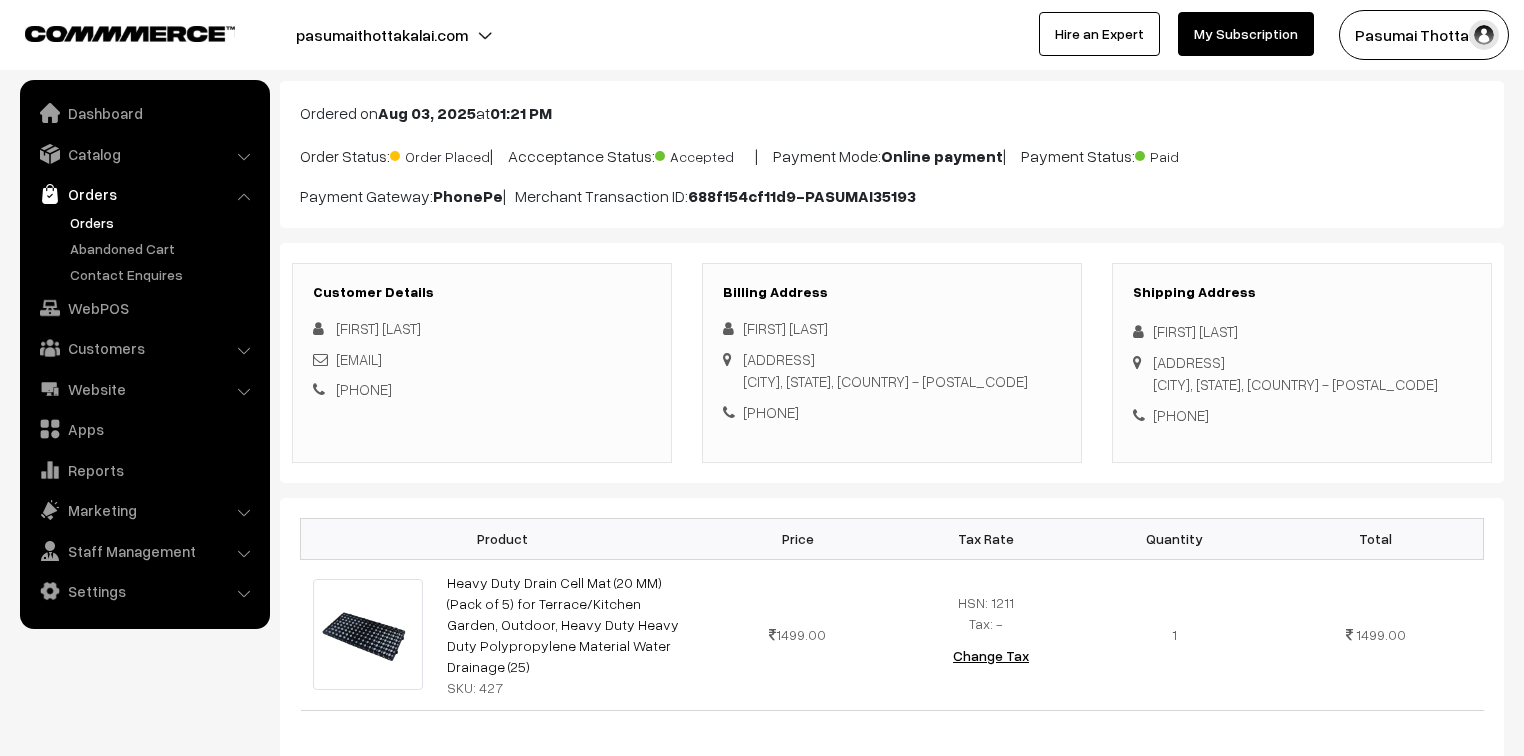scroll, scrollTop: 80, scrollLeft: 0, axis: vertical 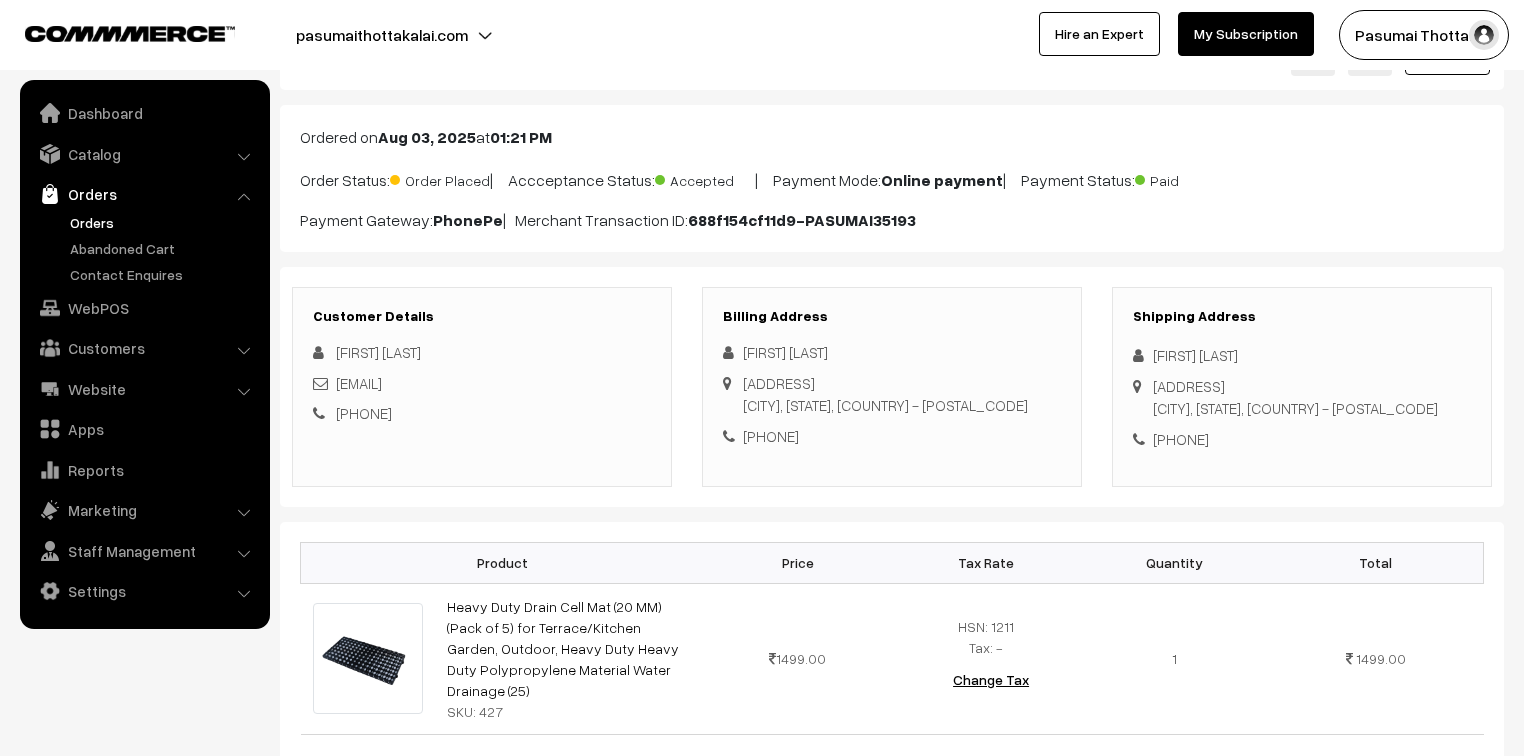 drag, startPoint x: 1148, startPoint y: 357, endPoint x: 1288, endPoint y: 444, distance: 164.83022 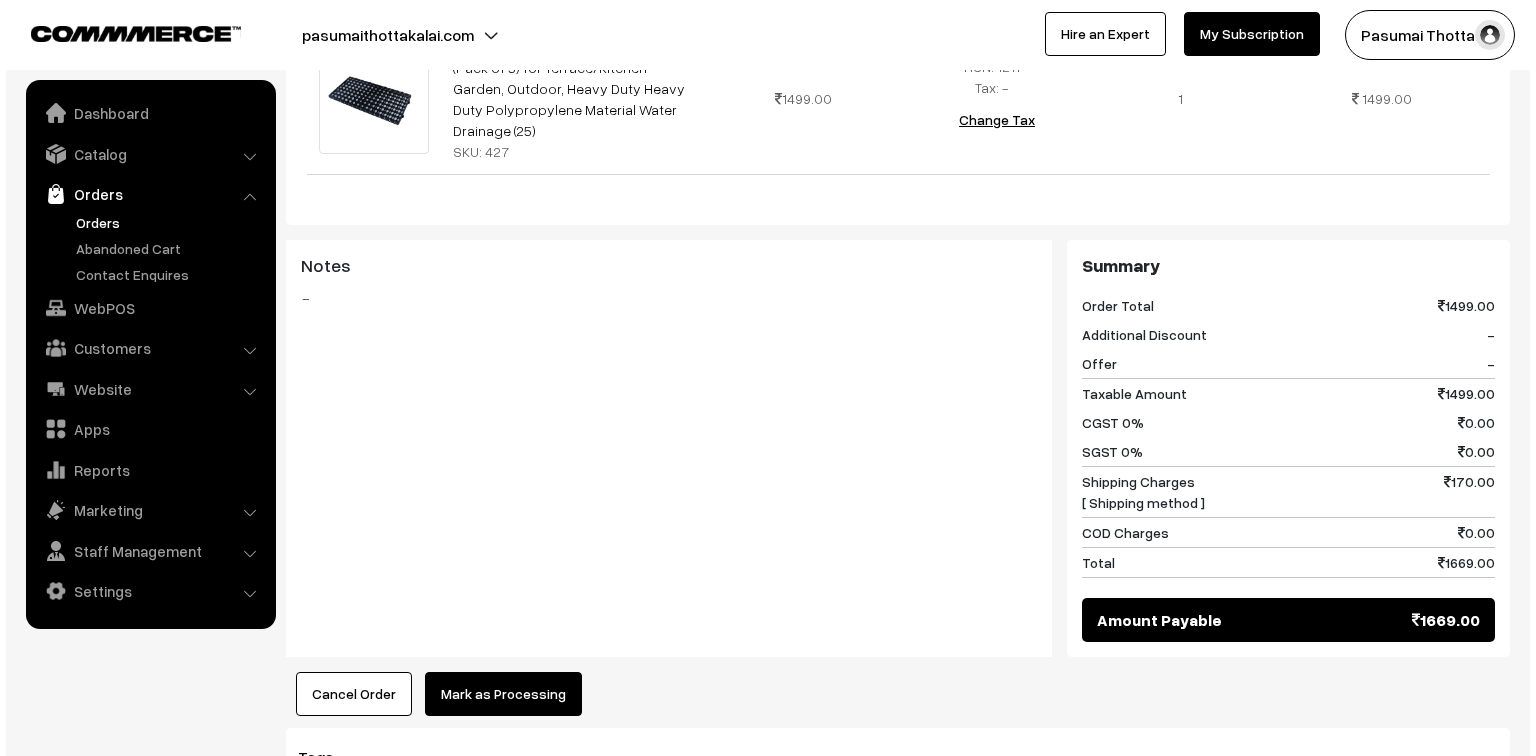 scroll, scrollTop: 800, scrollLeft: 0, axis: vertical 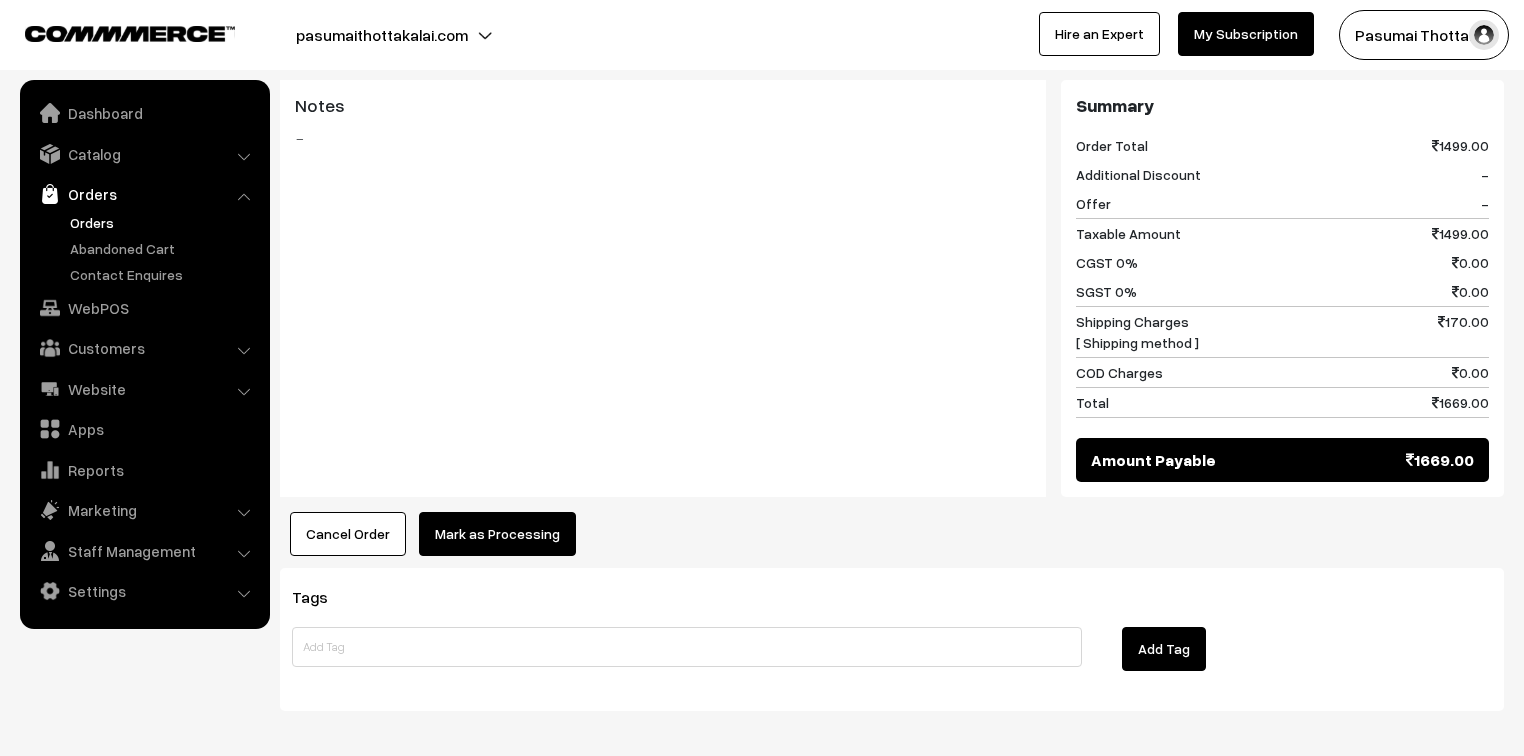 click on "Mark as Processing" at bounding box center [497, 534] 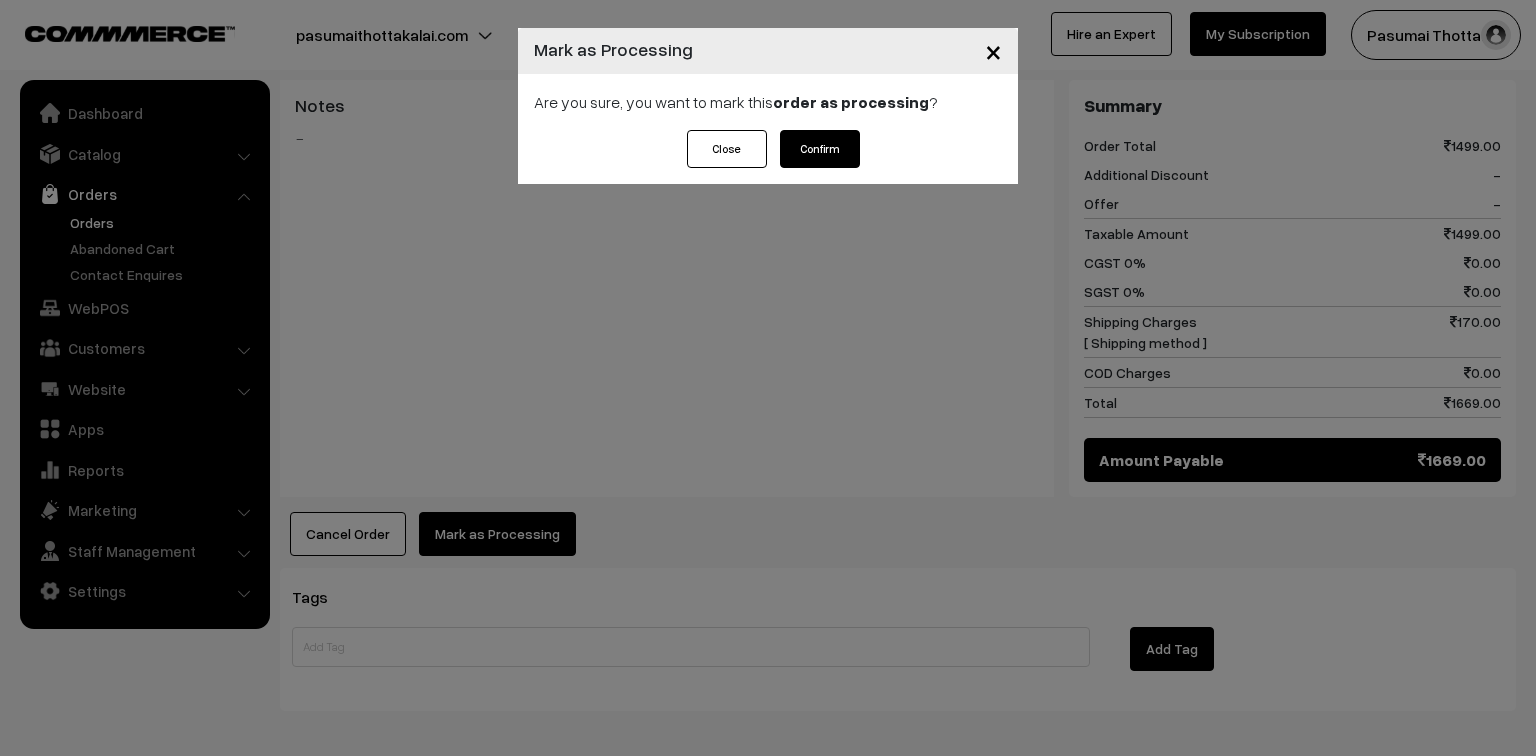 click on "Confirm" at bounding box center [820, 149] 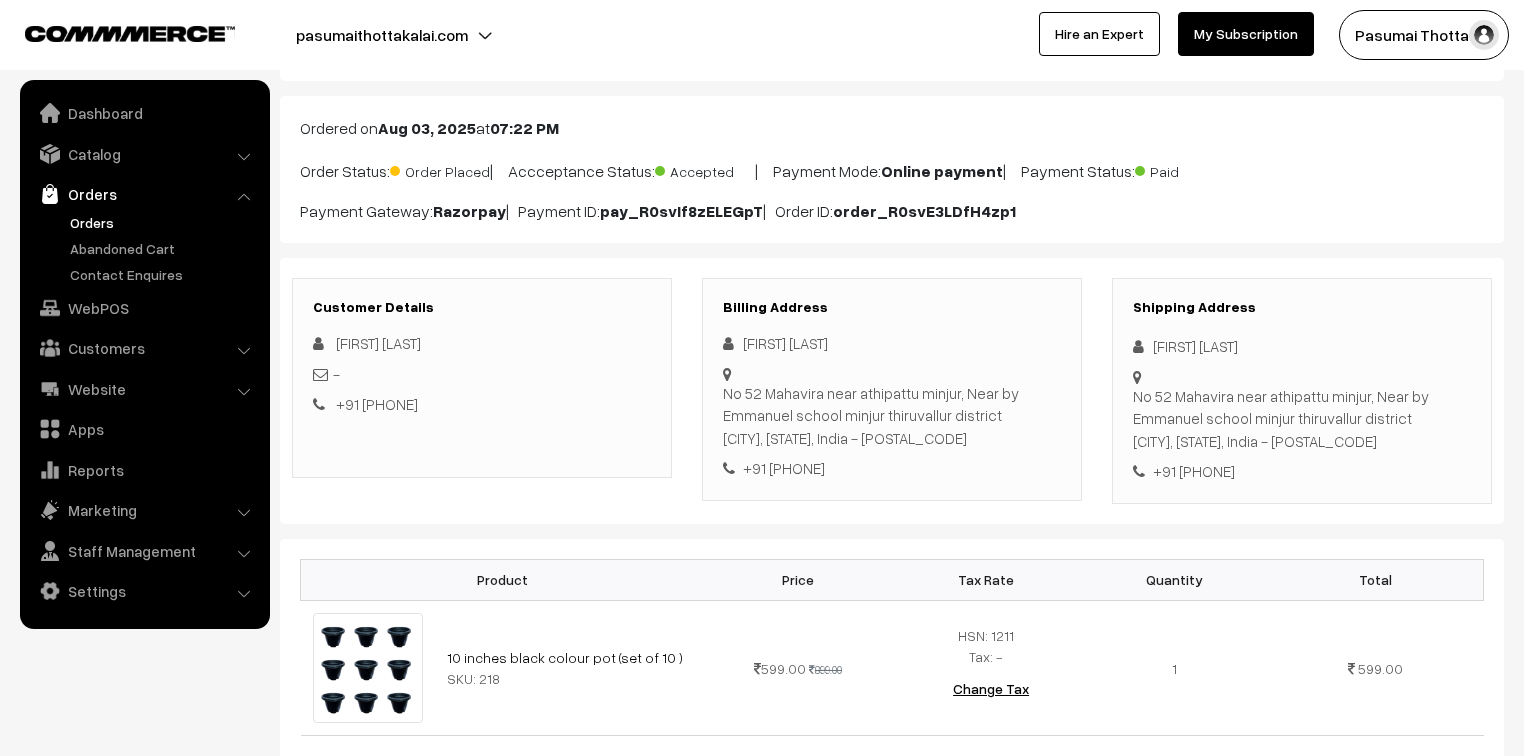 scroll, scrollTop: 320, scrollLeft: 0, axis: vertical 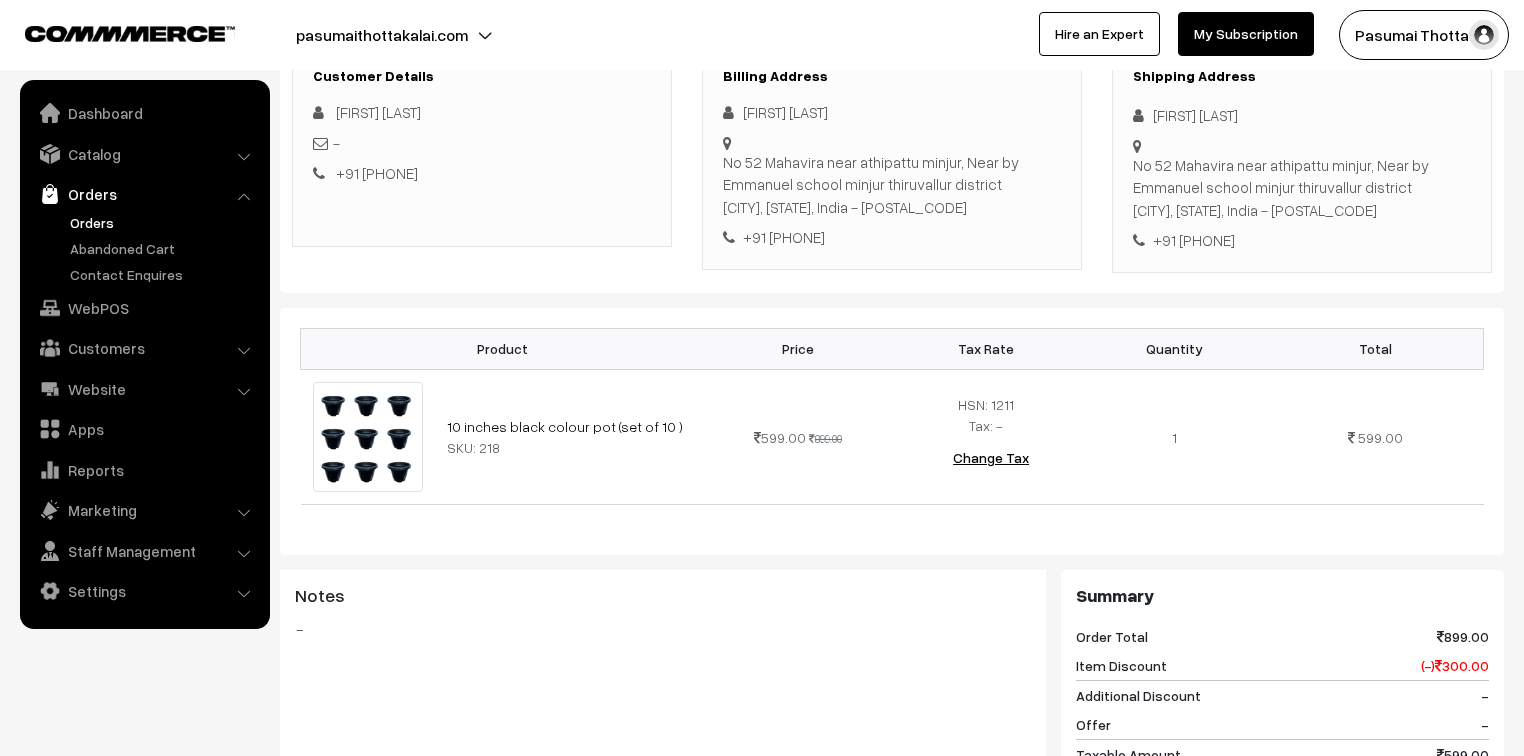 drag, startPoint x: 1152, startPoint y: 116, endPoint x: 1284, endPoint y: 233, distance: 176.38878 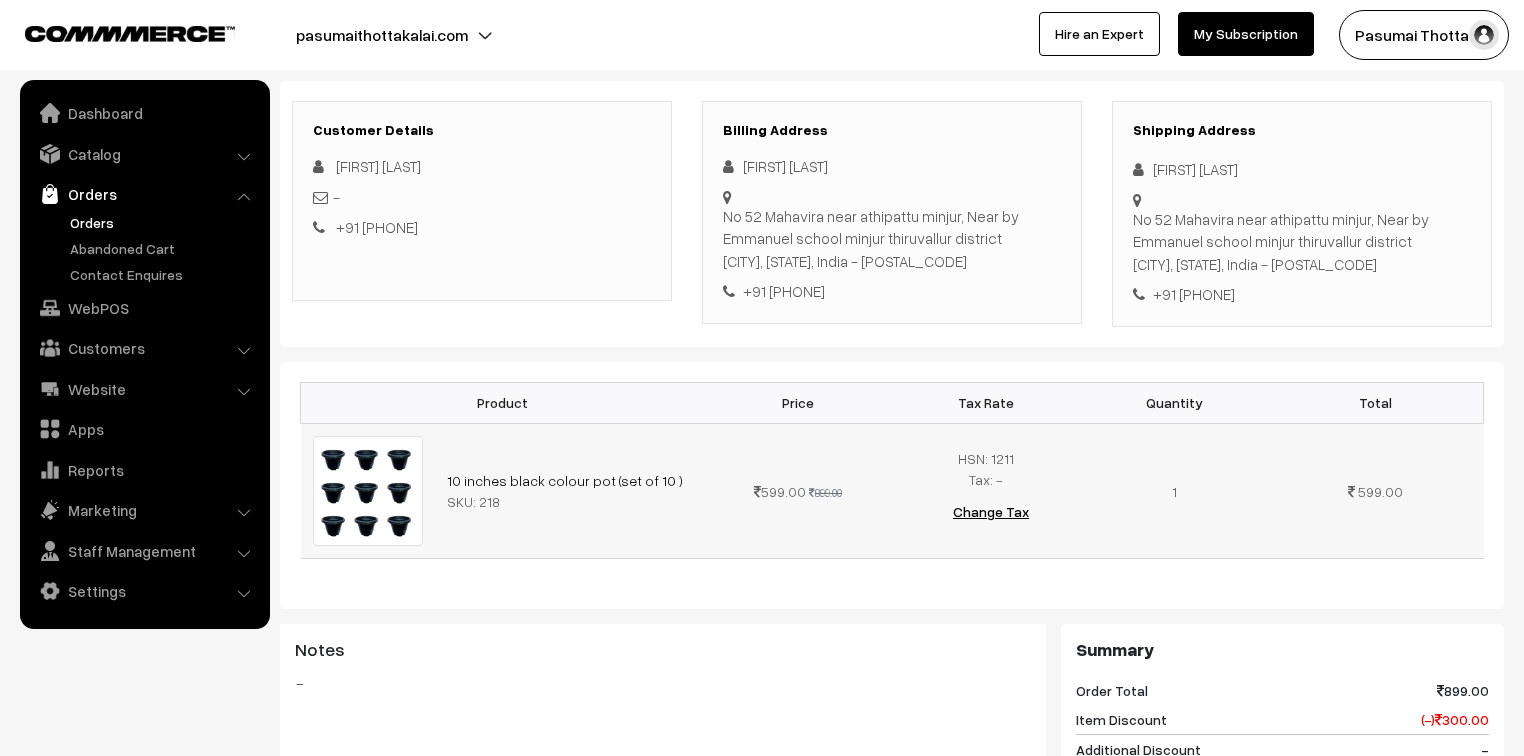 scroll, scrollTop: 240, scrollLeft: 0, axis: vertical 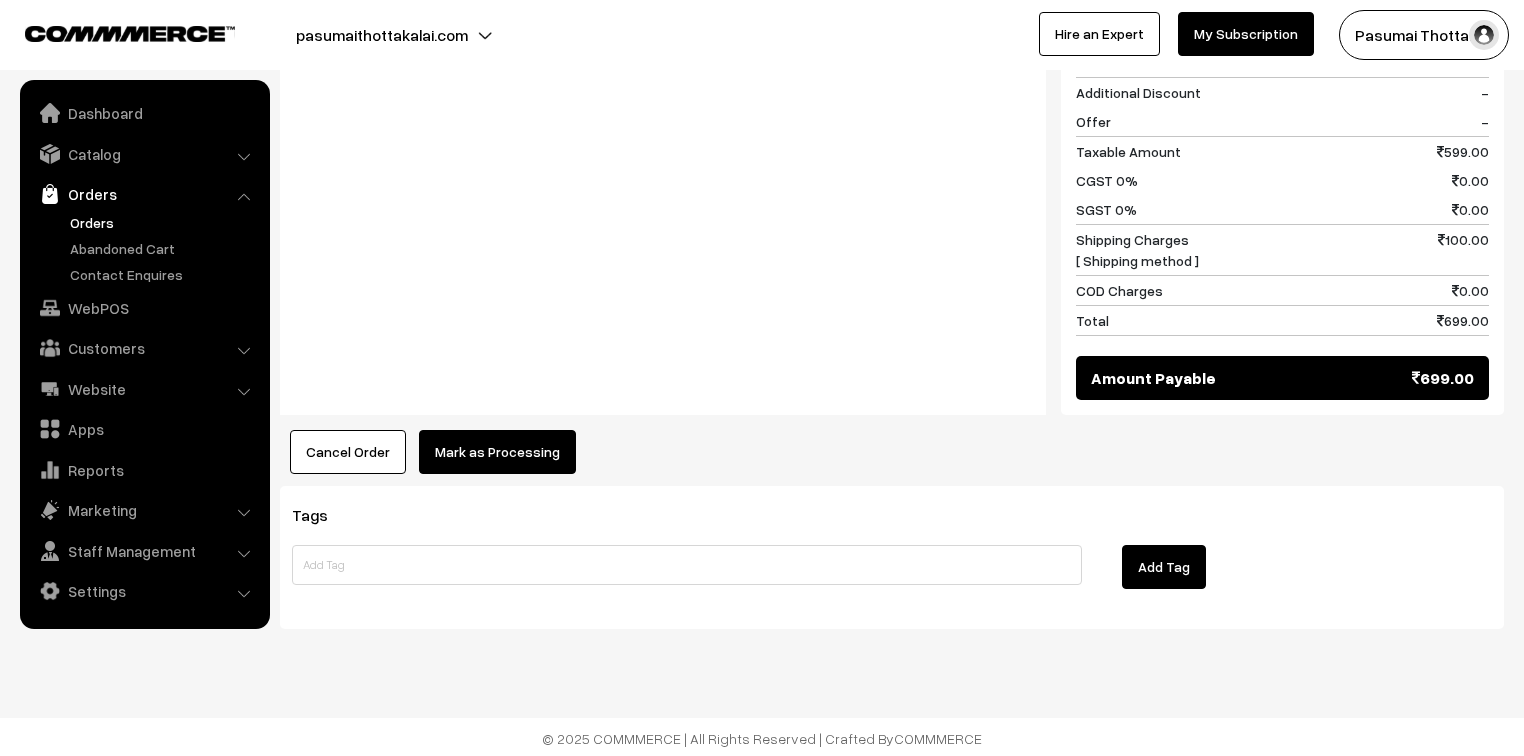 click on "Mark as Processing" at bounding box center [497, 452] 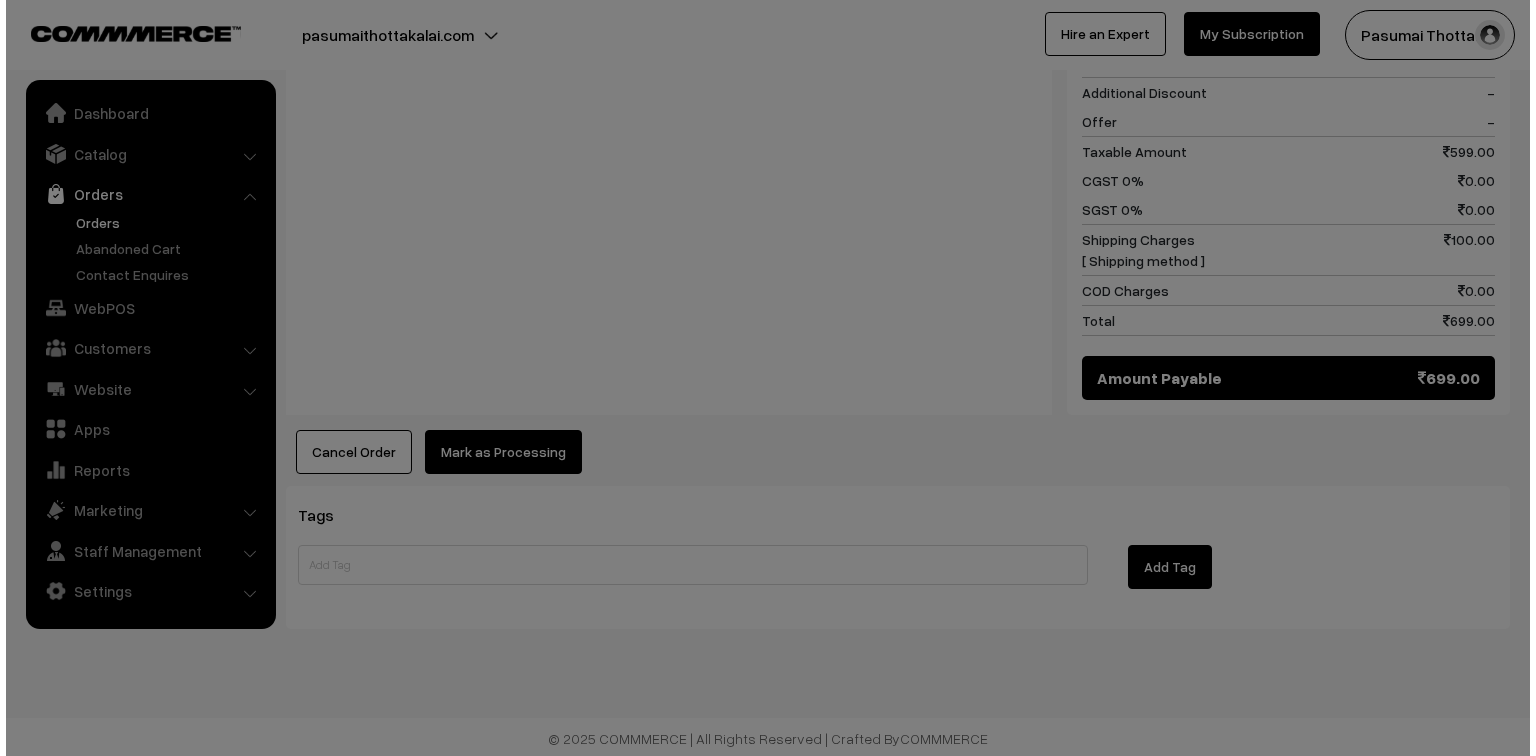 scroll, scrollTop: 924, scrollLeft: 0, axis: vertical 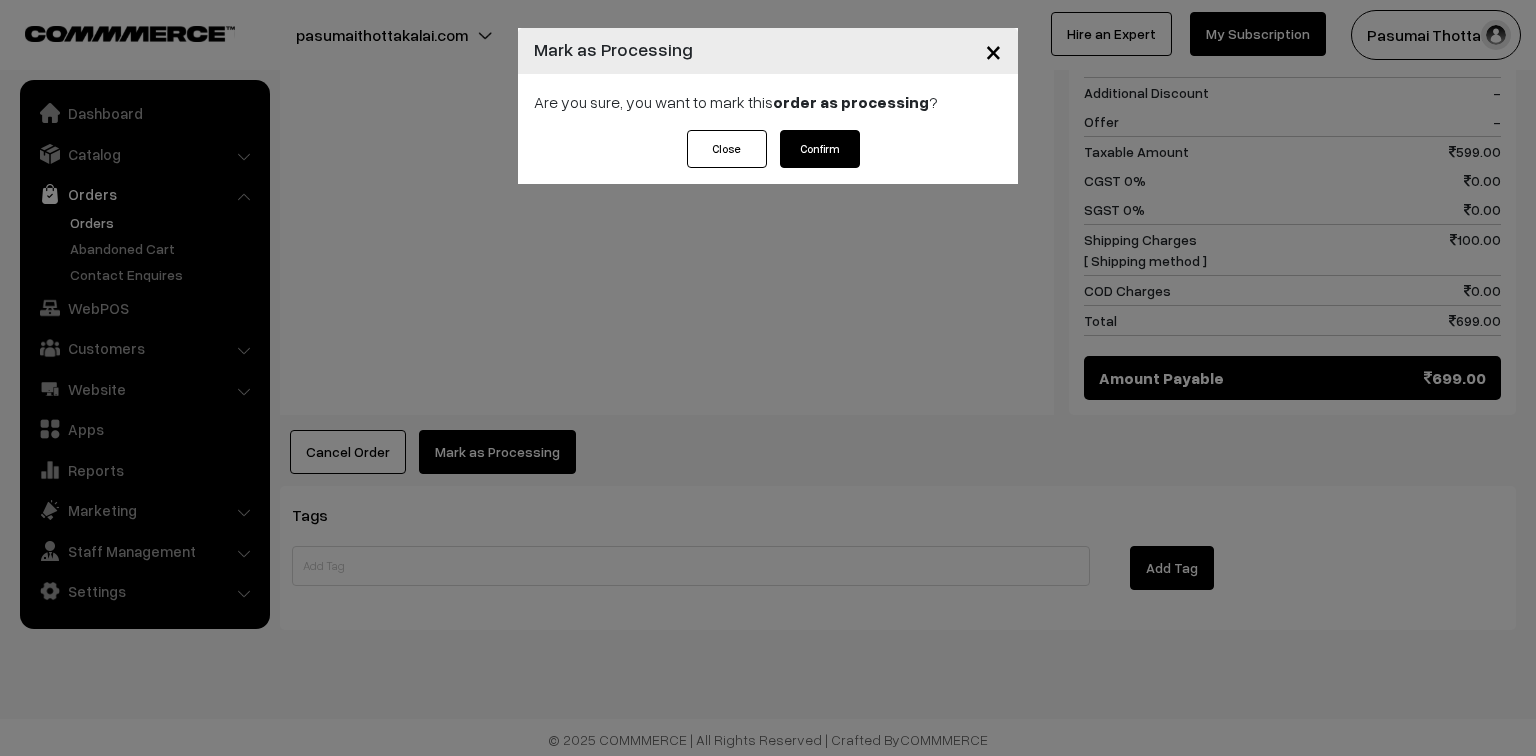 click on "Confirm" at bounding box center [820, 149] 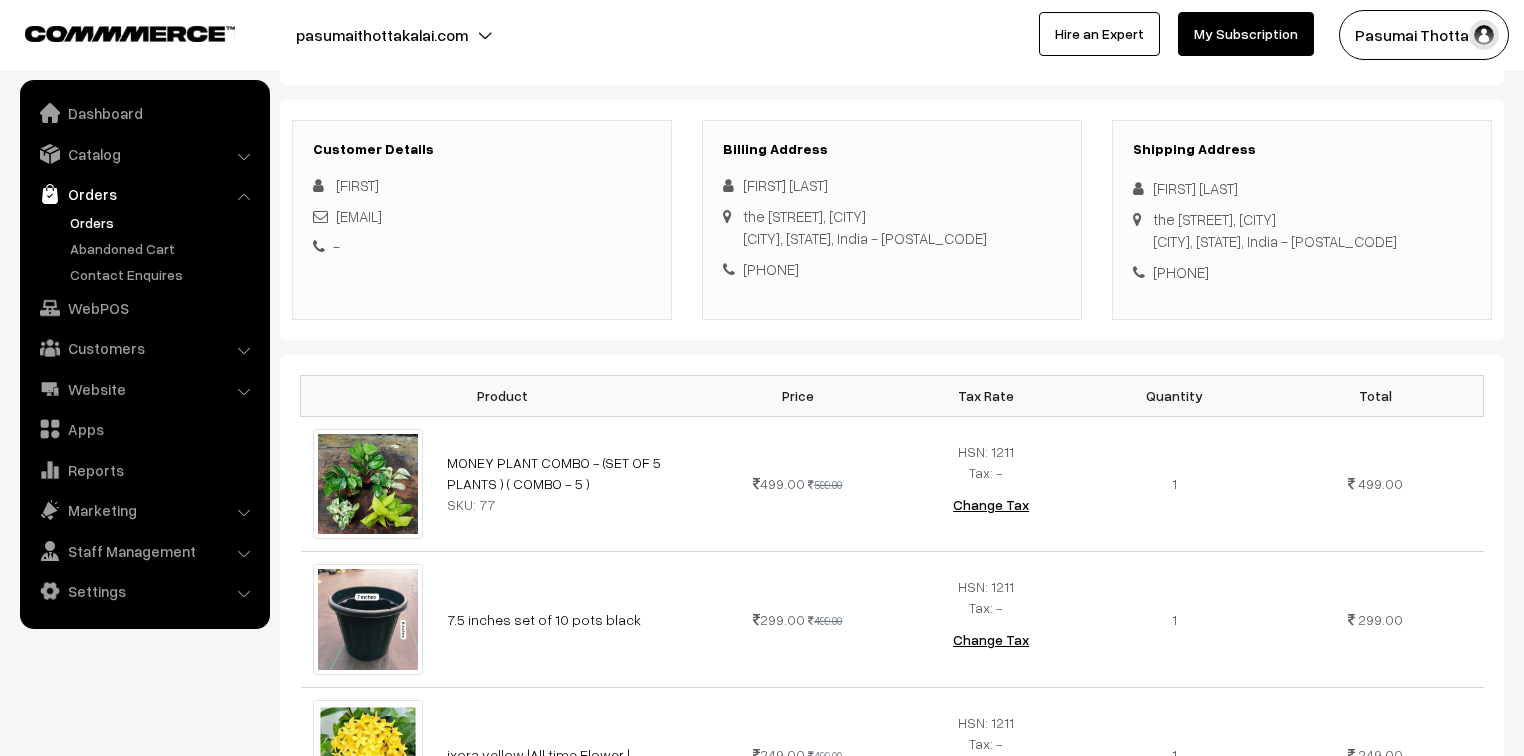 scroll, scrollTop: 240, scrollLeft: 0, axis: vertical 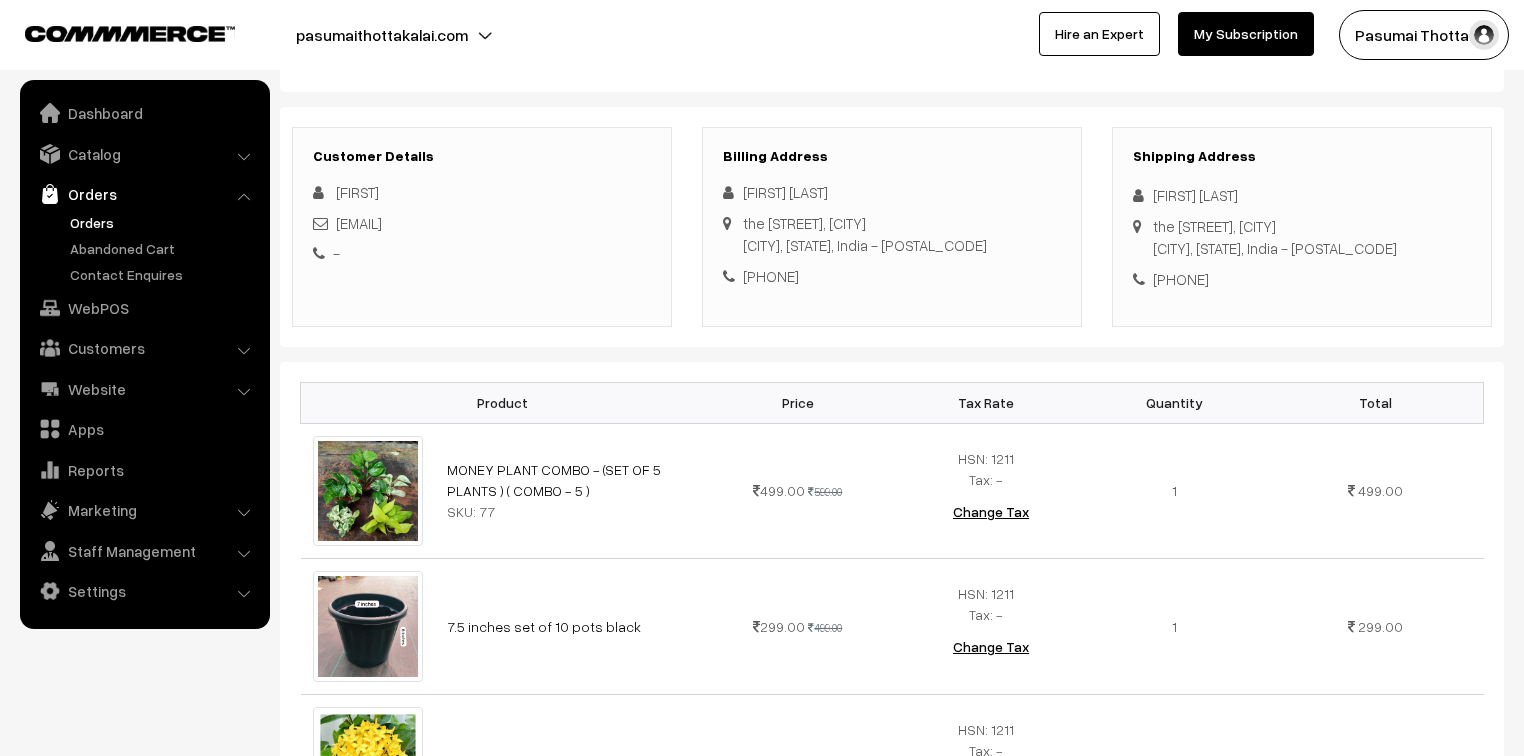 drag, startPoint x: 1148, startPoint y: 192, endPoint x: 1262, endPoint y: 282, distance: 145.24461 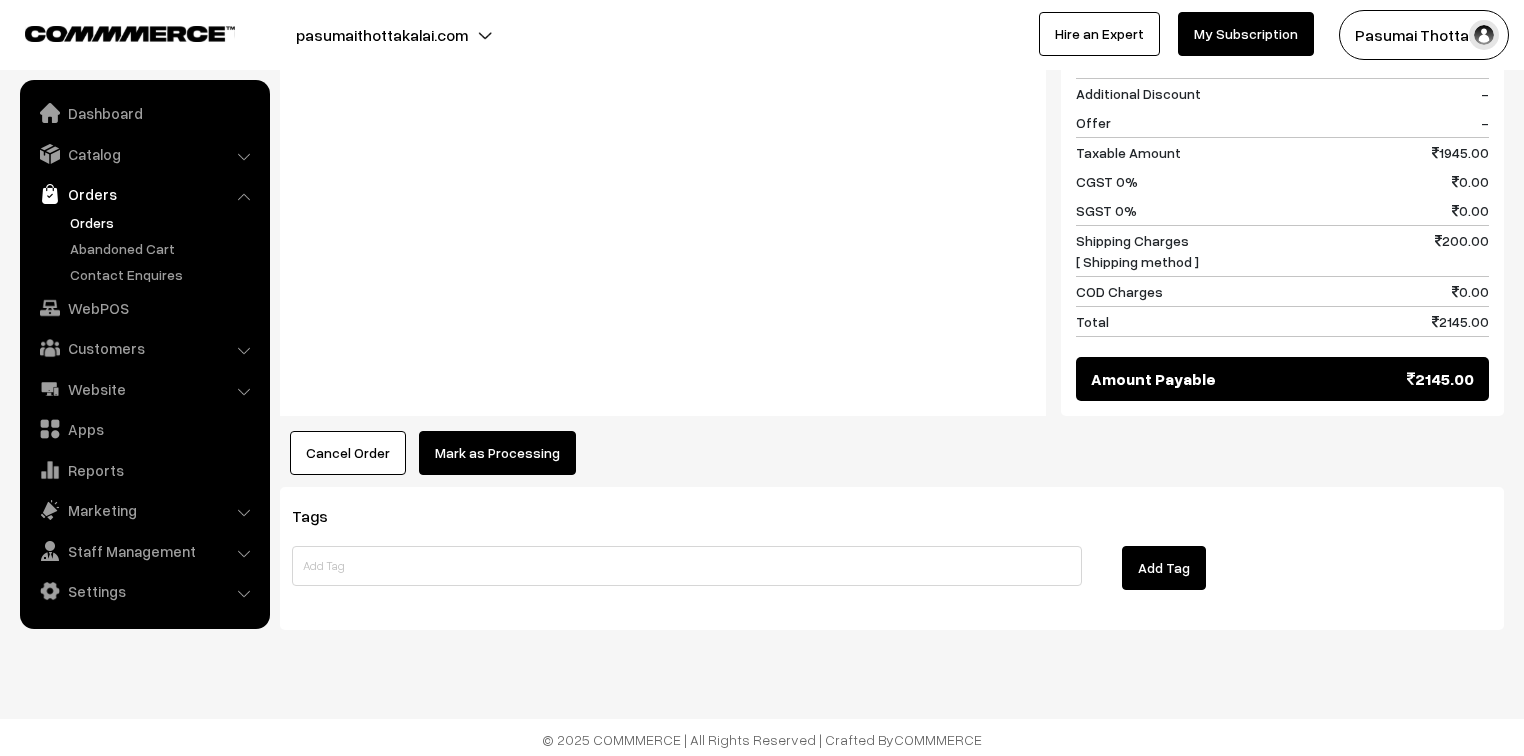 click on "Mark as Processing" at bounding box center [497, 453] 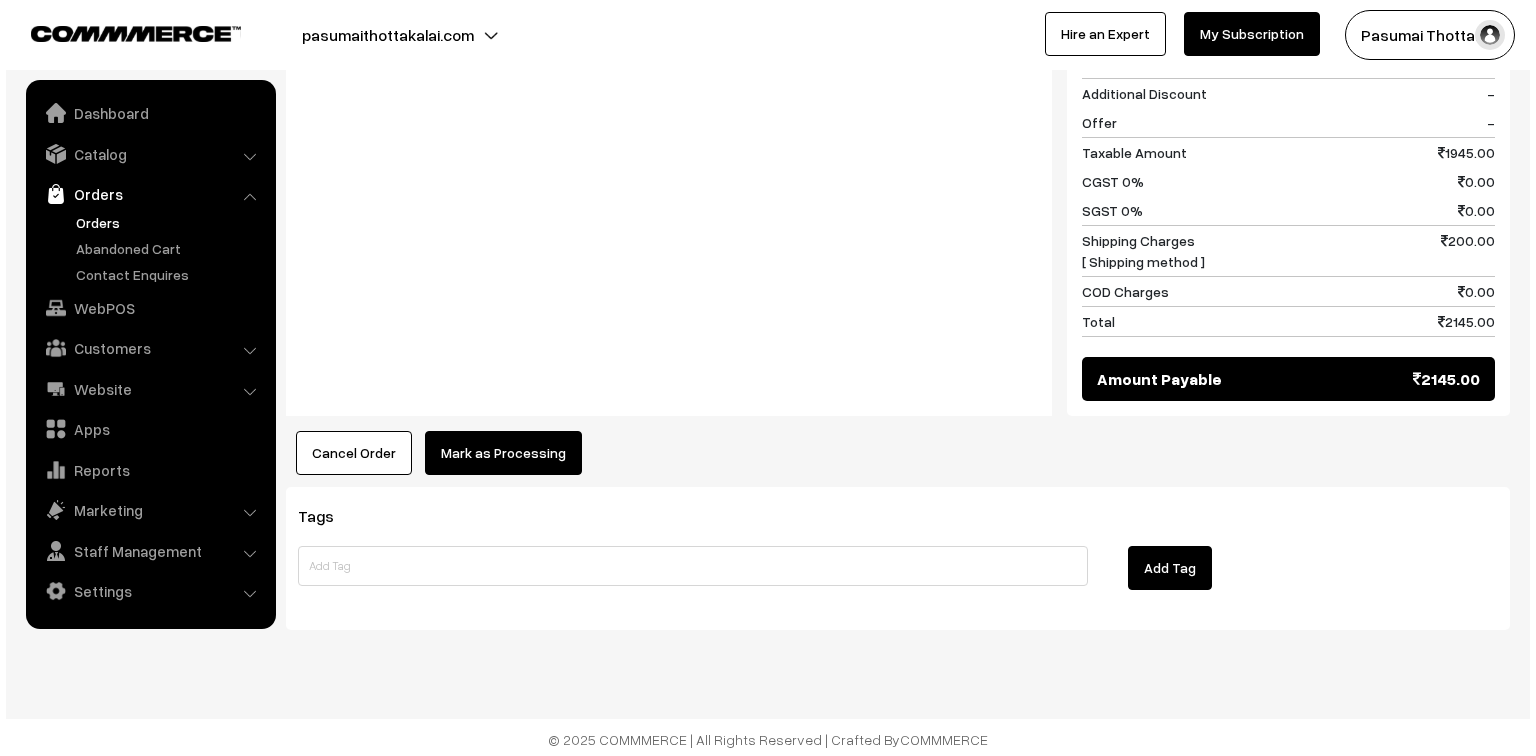 scroll, scrollTop: 1581, scrollLeft: 0, axis: vertical 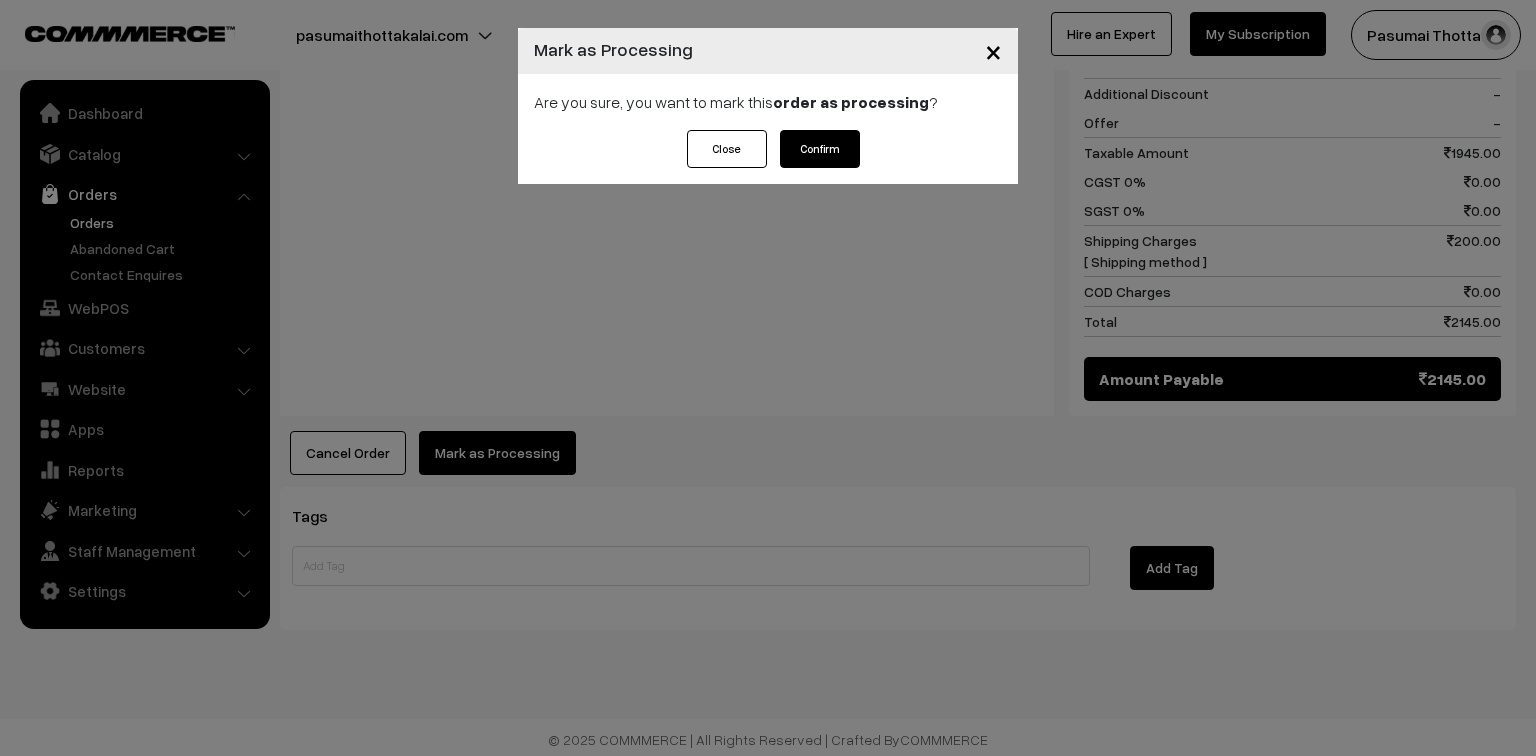 click on "Confirm" at bounding box center [820, 149] 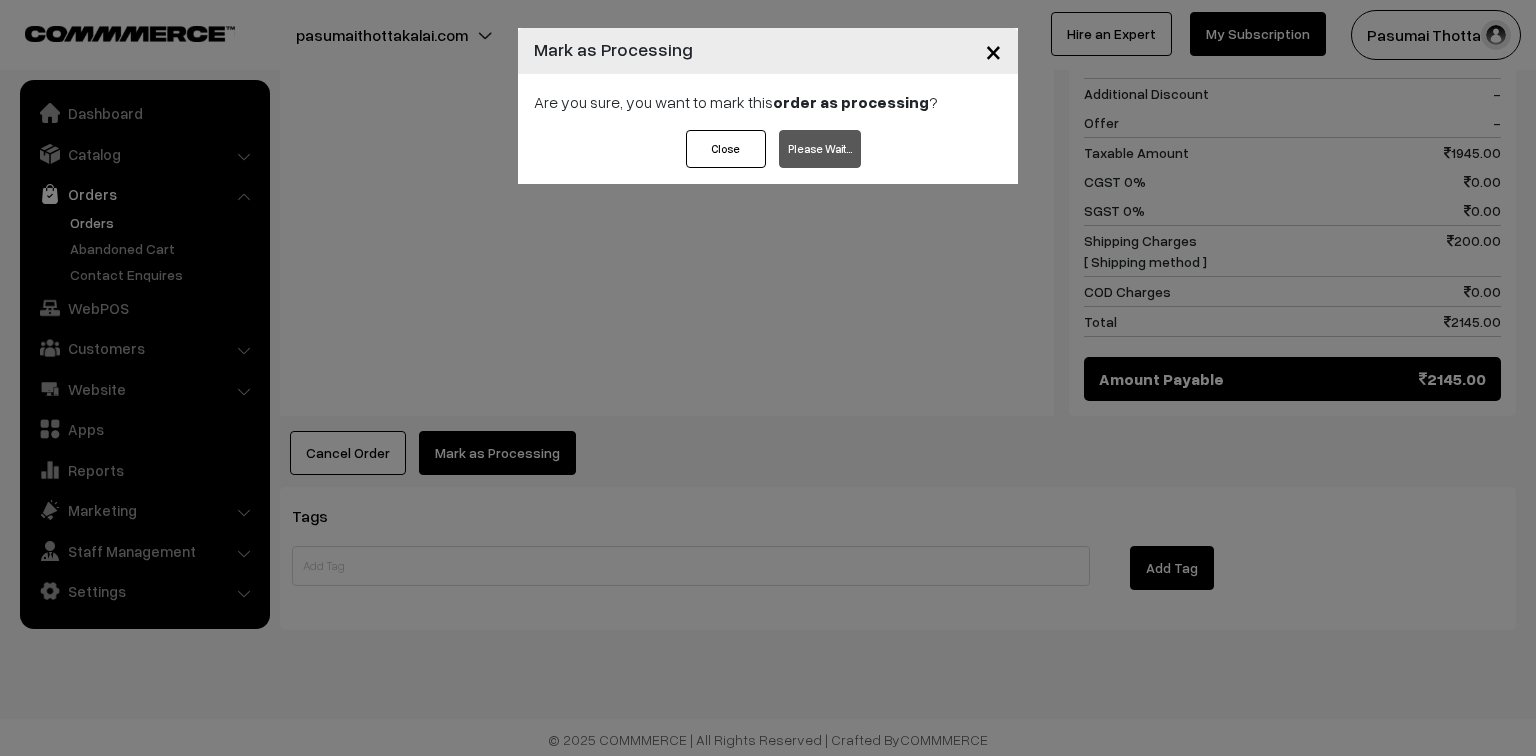 scroll, scrollTop: 1300, scrollLeft: 0, axis: vertical 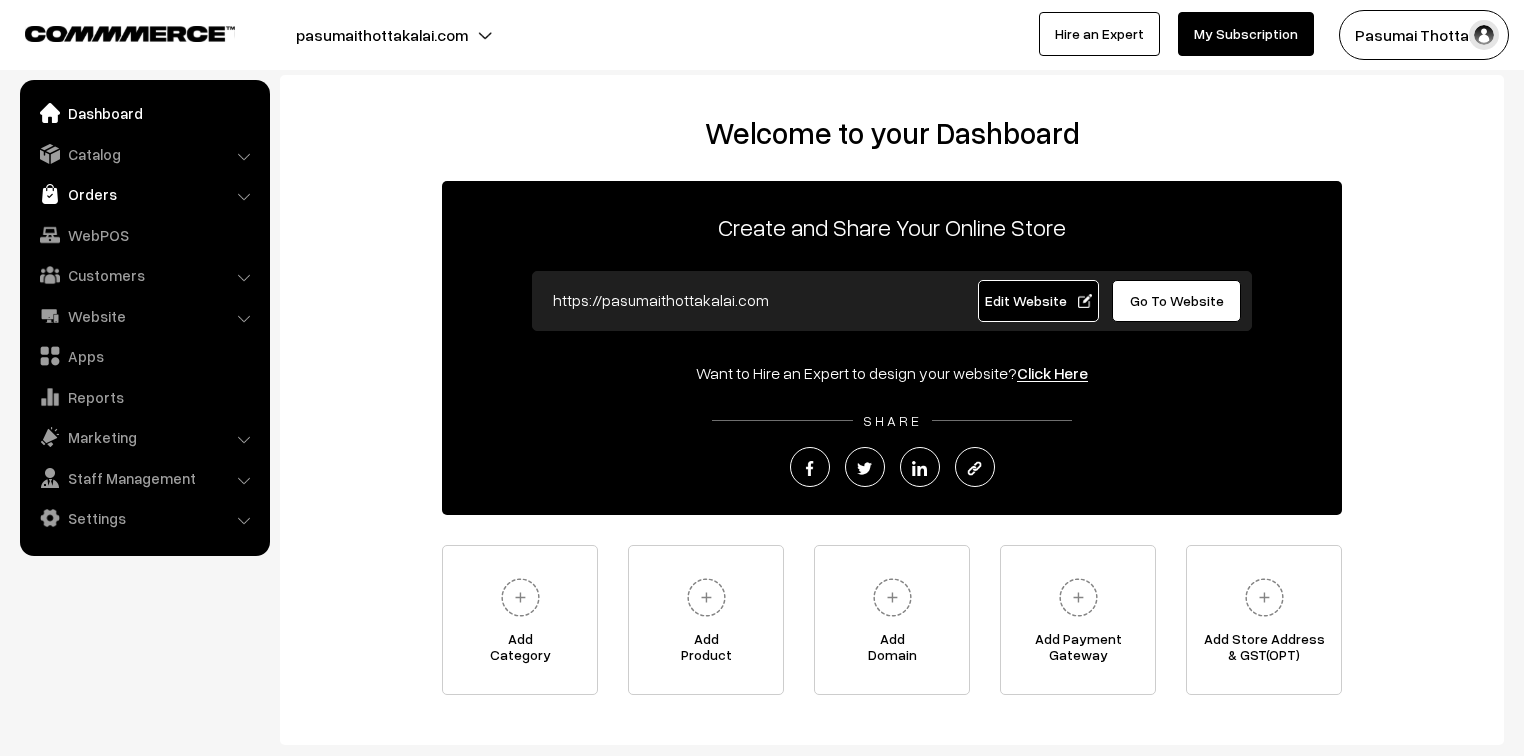 click on "Orders" at bounding box center [144, 194] 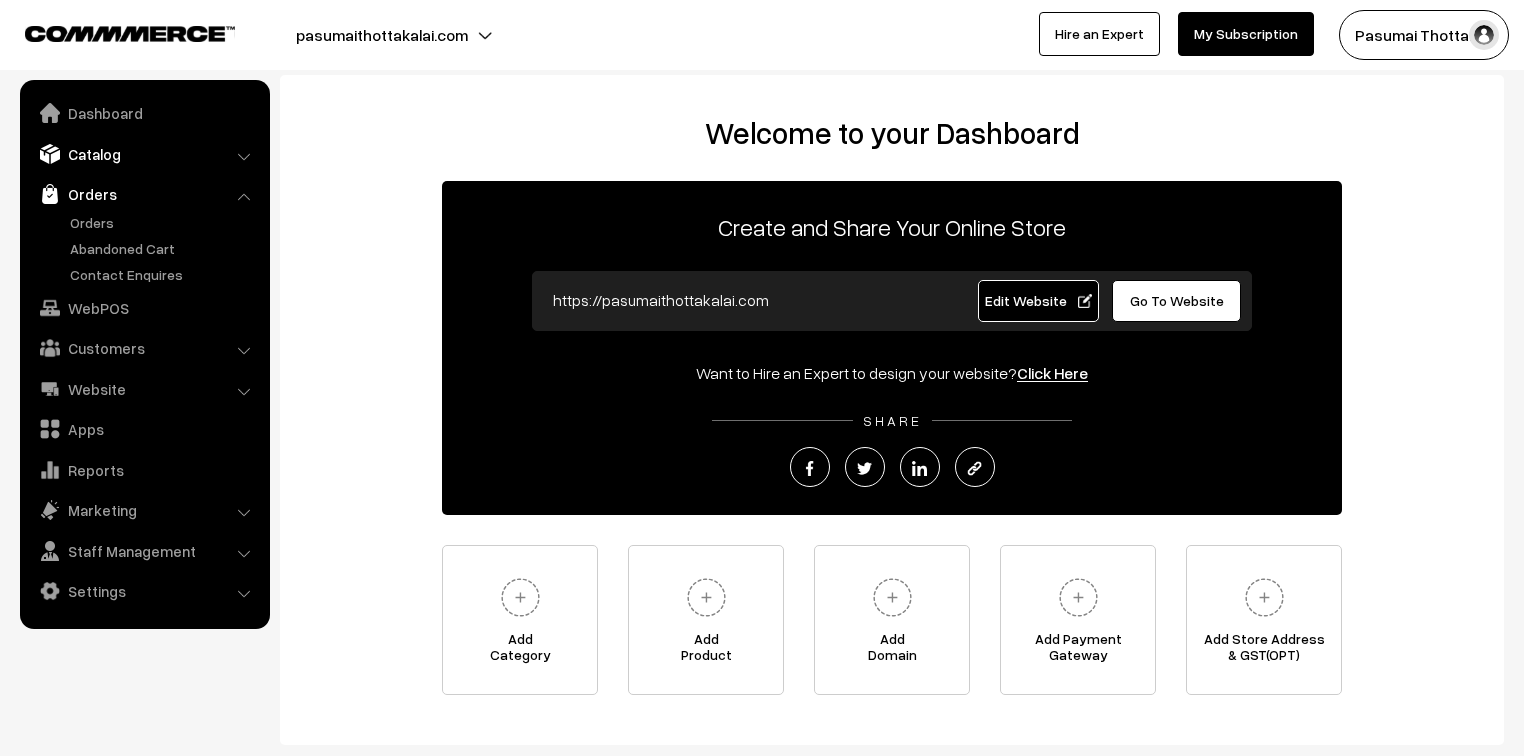 click on "Catalog" at bounding box center [144, 154] 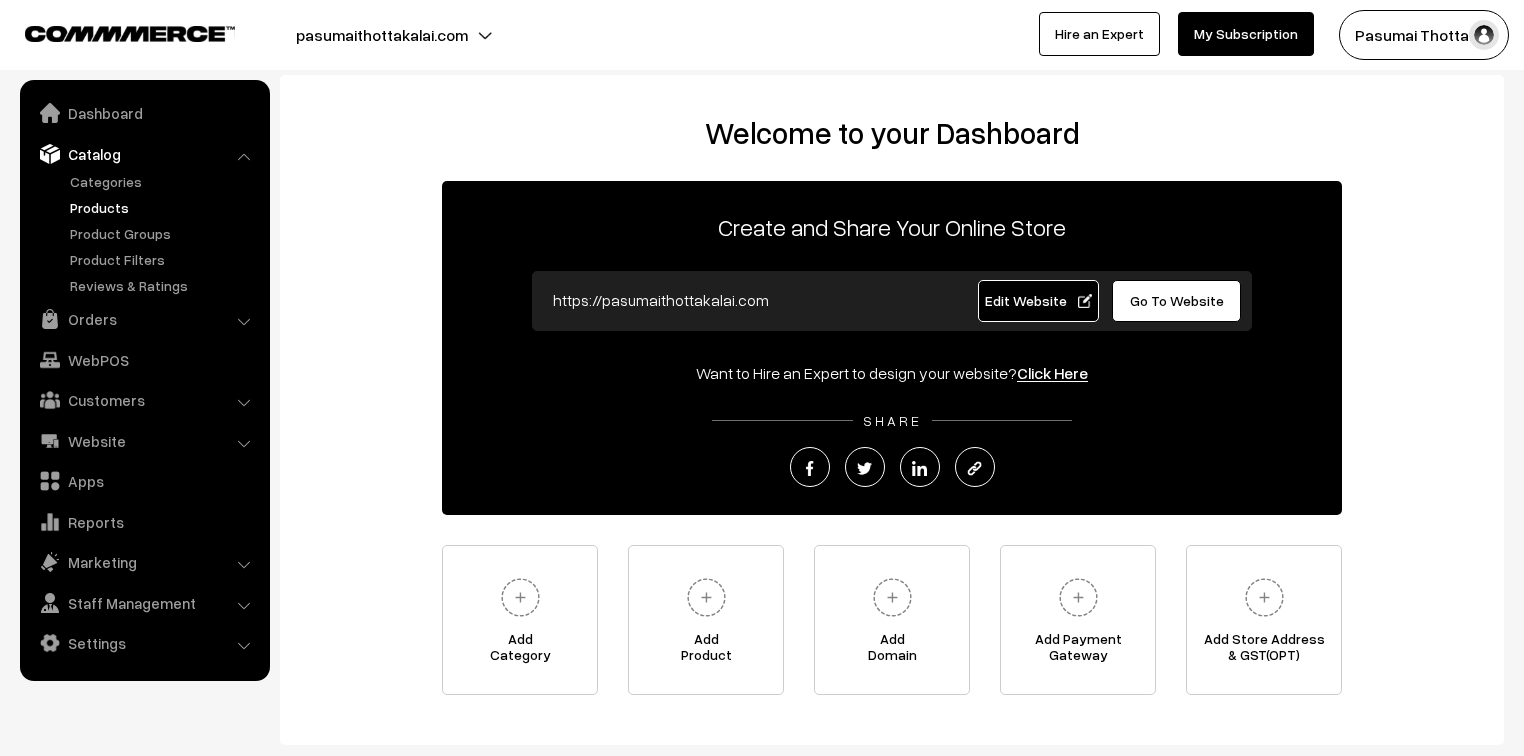 click on "Products" at bounding box center (164, 207) 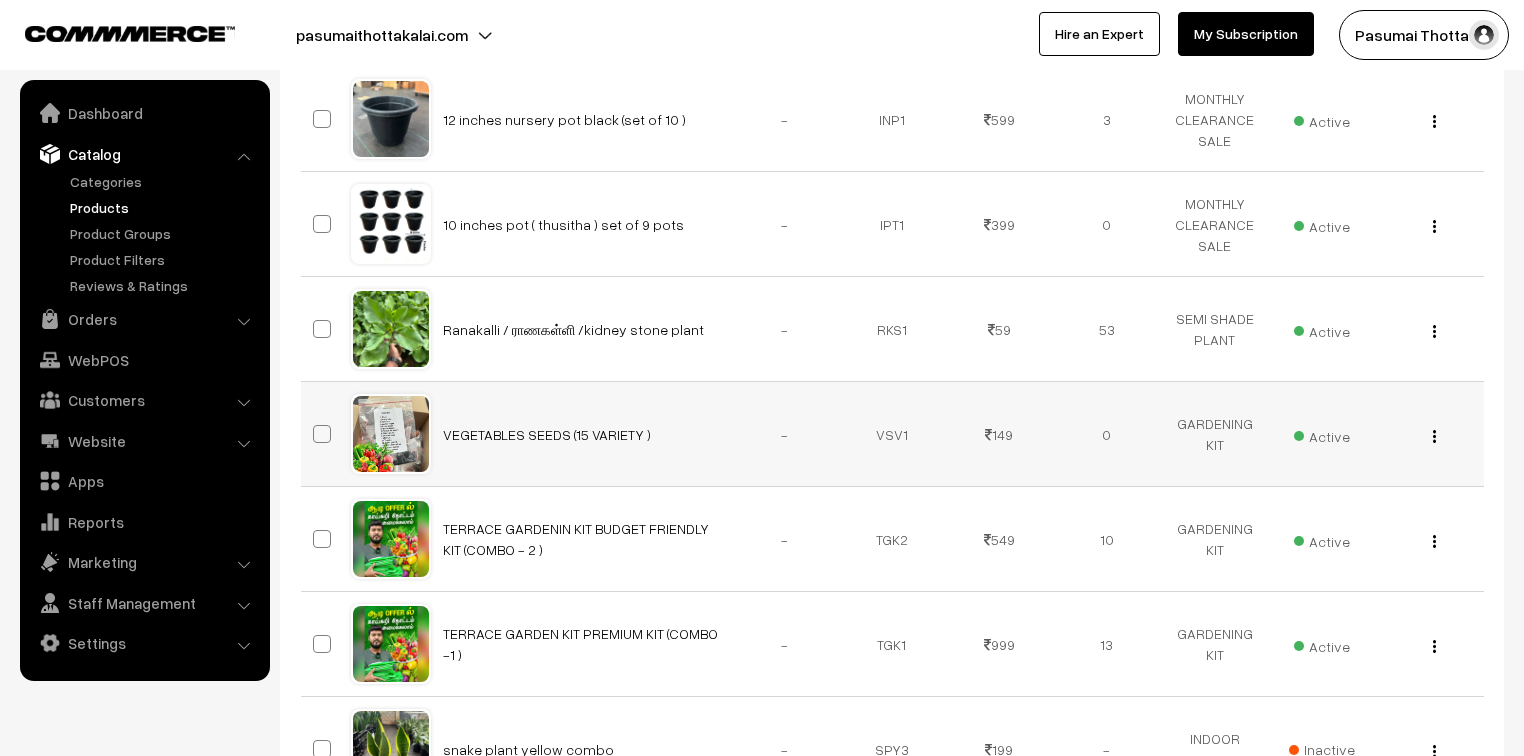 scroll, scrollTop: 640, scrollLeft: 0, axis: vertical 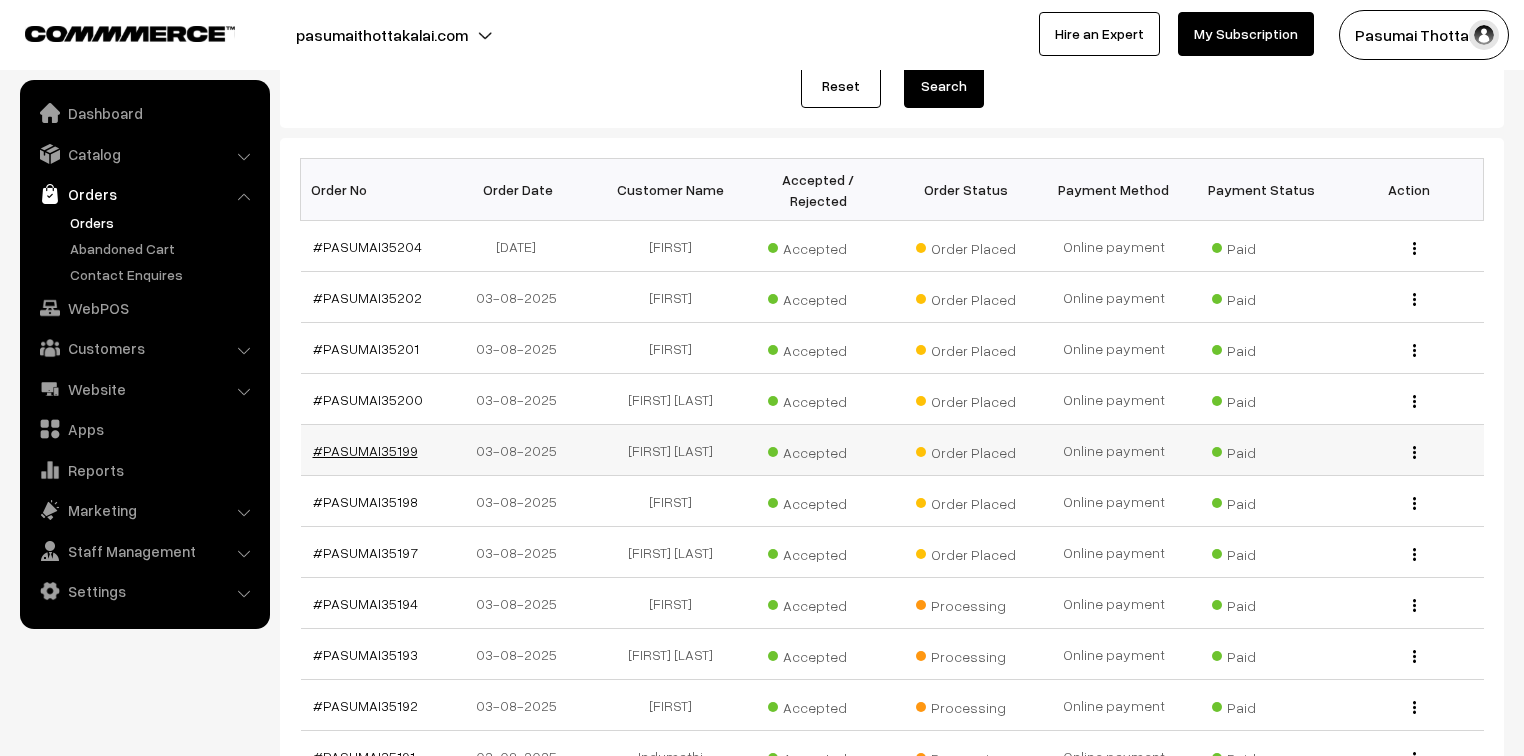 drag, startPoint x: 417, startPoint y: 444, endPoint x: 383, endPoint y: 440, distance: 34.234486 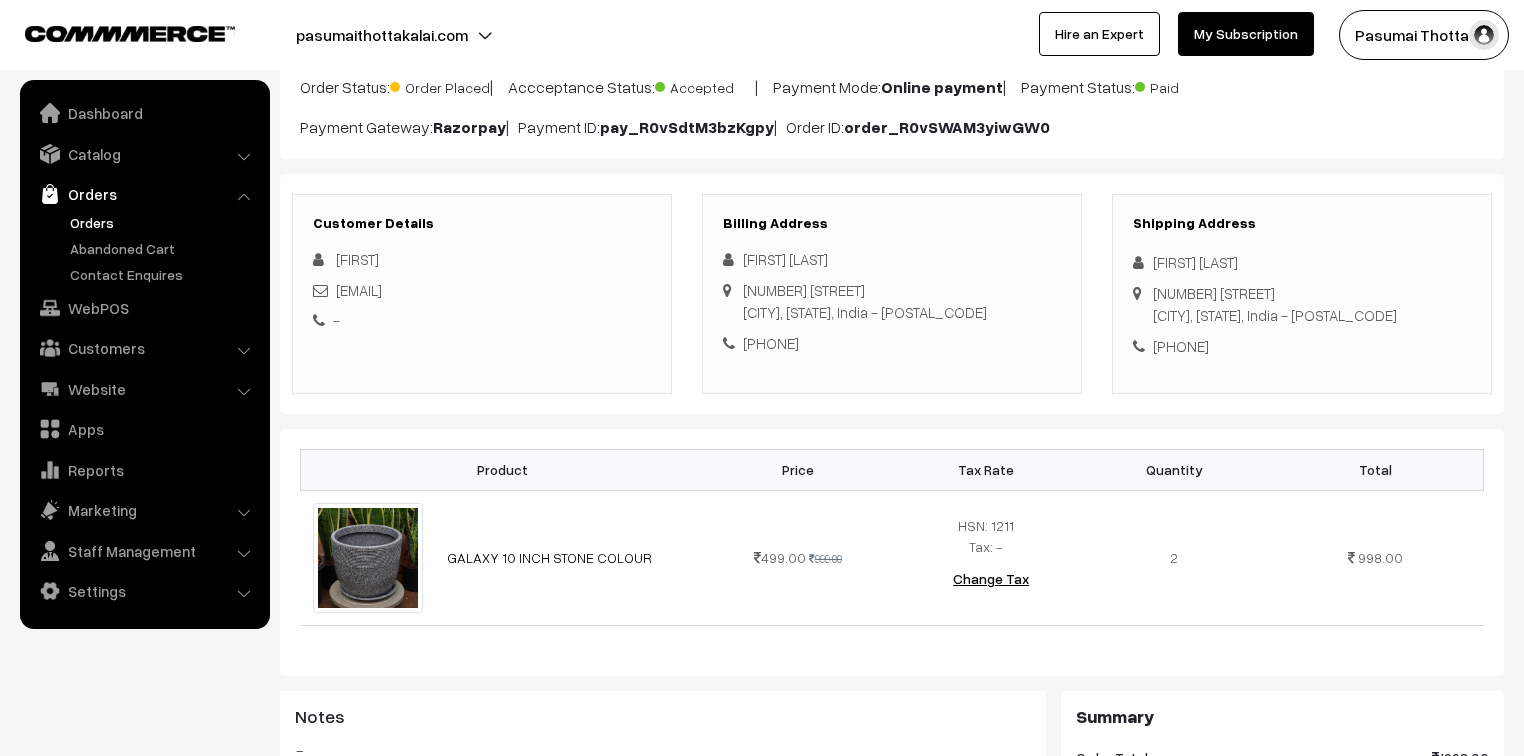 scroll, scrollTop: 160, scrollLeft: 0, axis: vertical 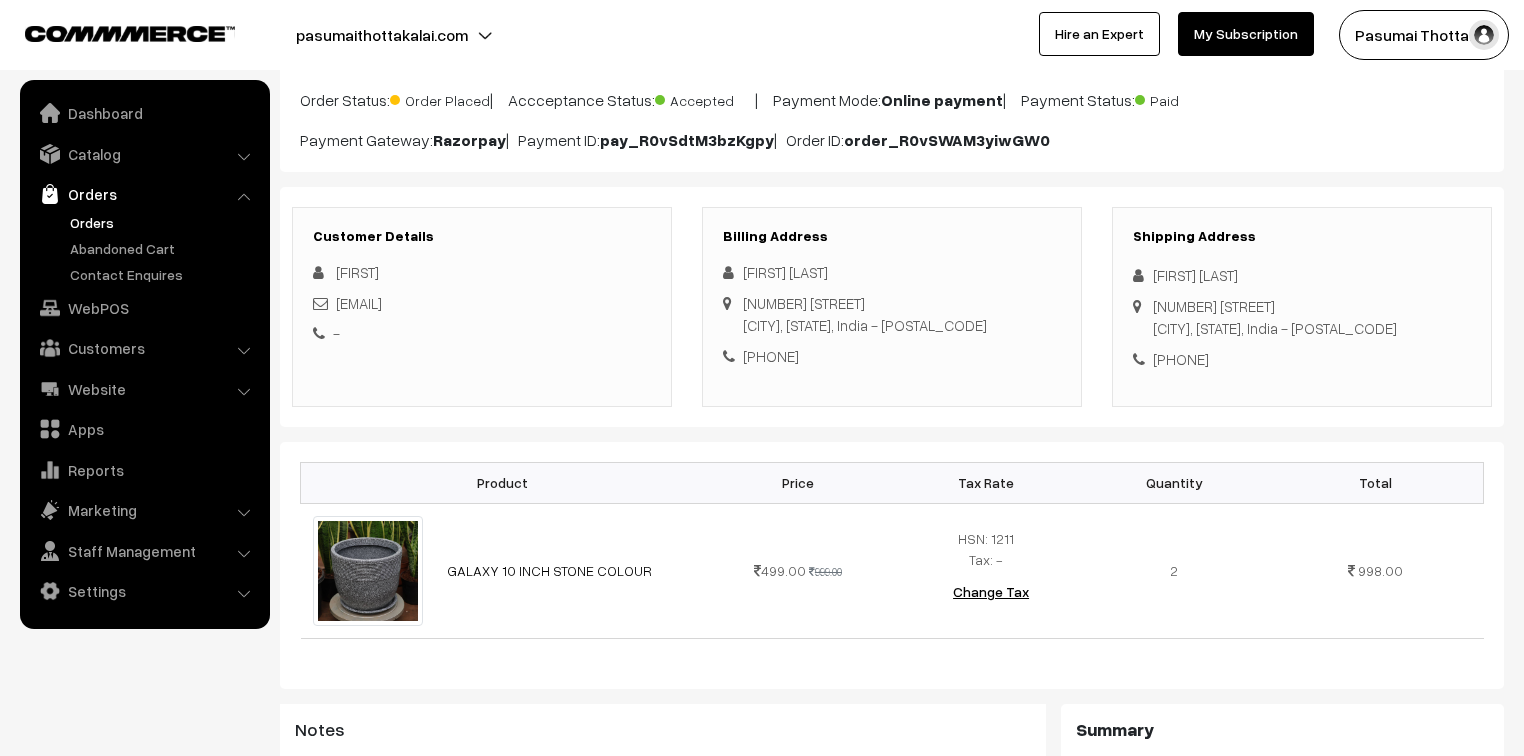 drag, startPoint x: 1153, startPoint y: 273, endPoint x: 1280, endPoint y: 348, distance: 147.49237 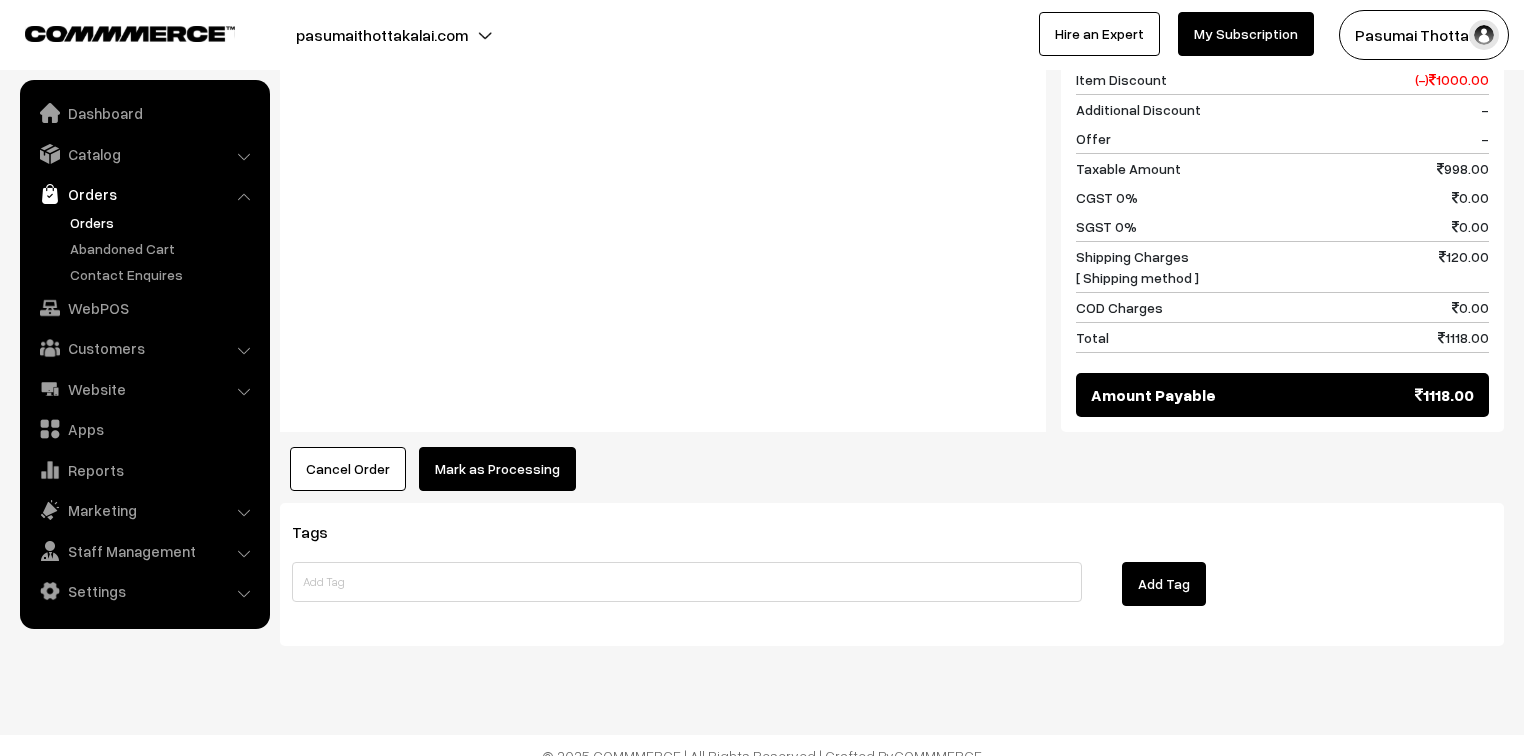 click on "Mark as Processing" at bounding box center (497, 469) 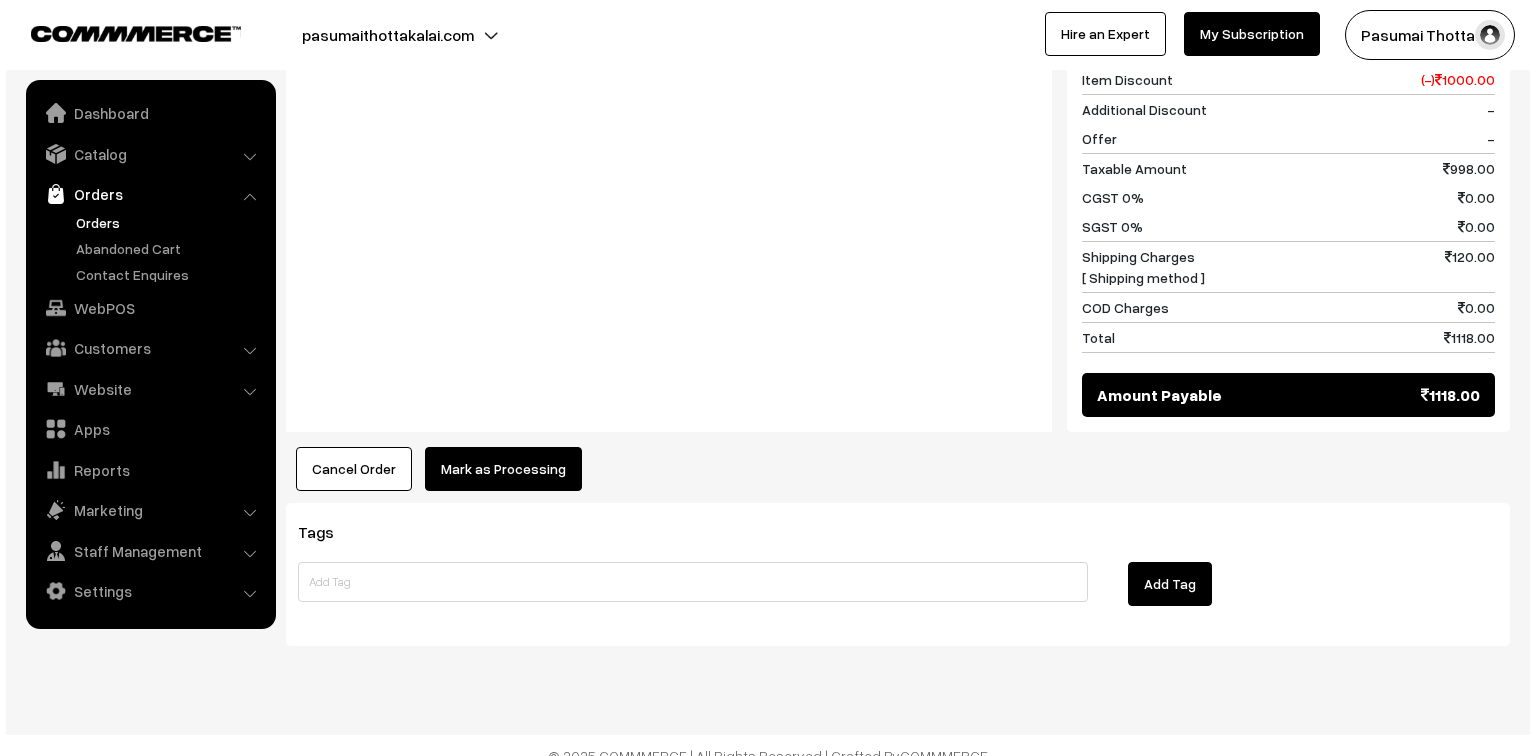 scroll, scrollTop: 881, scrollLeft: 0, axis: vertical 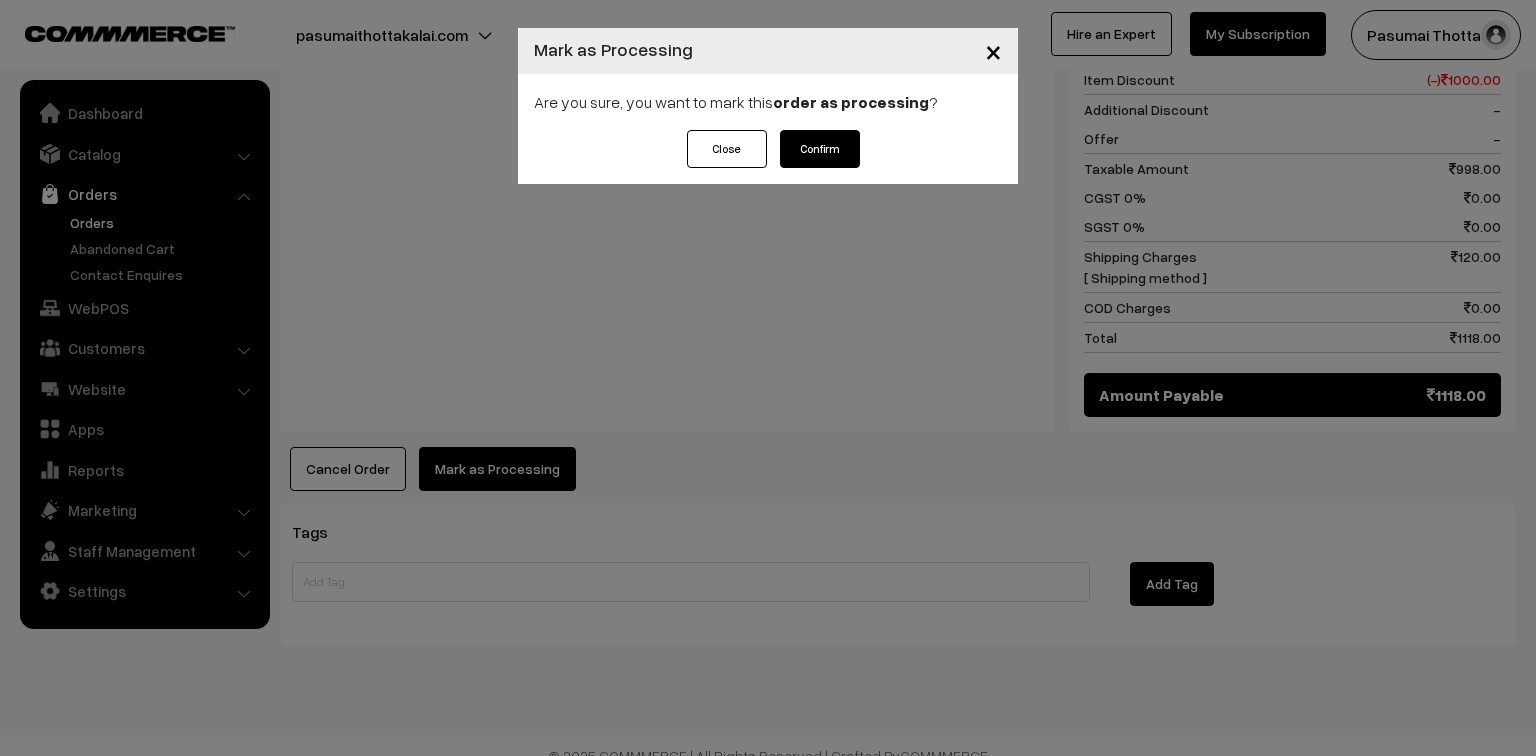 click on "Confirm" at bounding box center (820, 149) 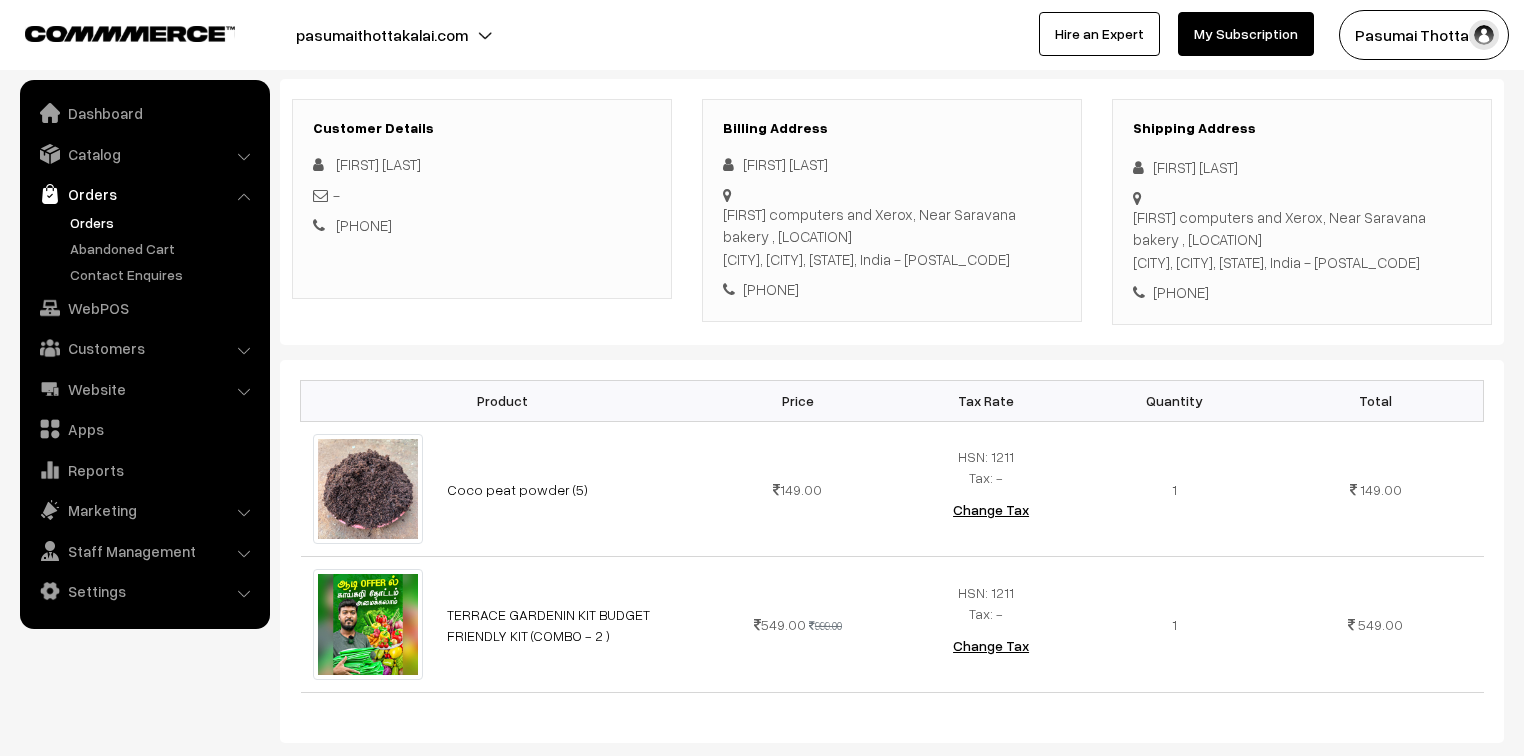 scroll, scrollTop: 240, scrollLeft: 0, axis: vertical 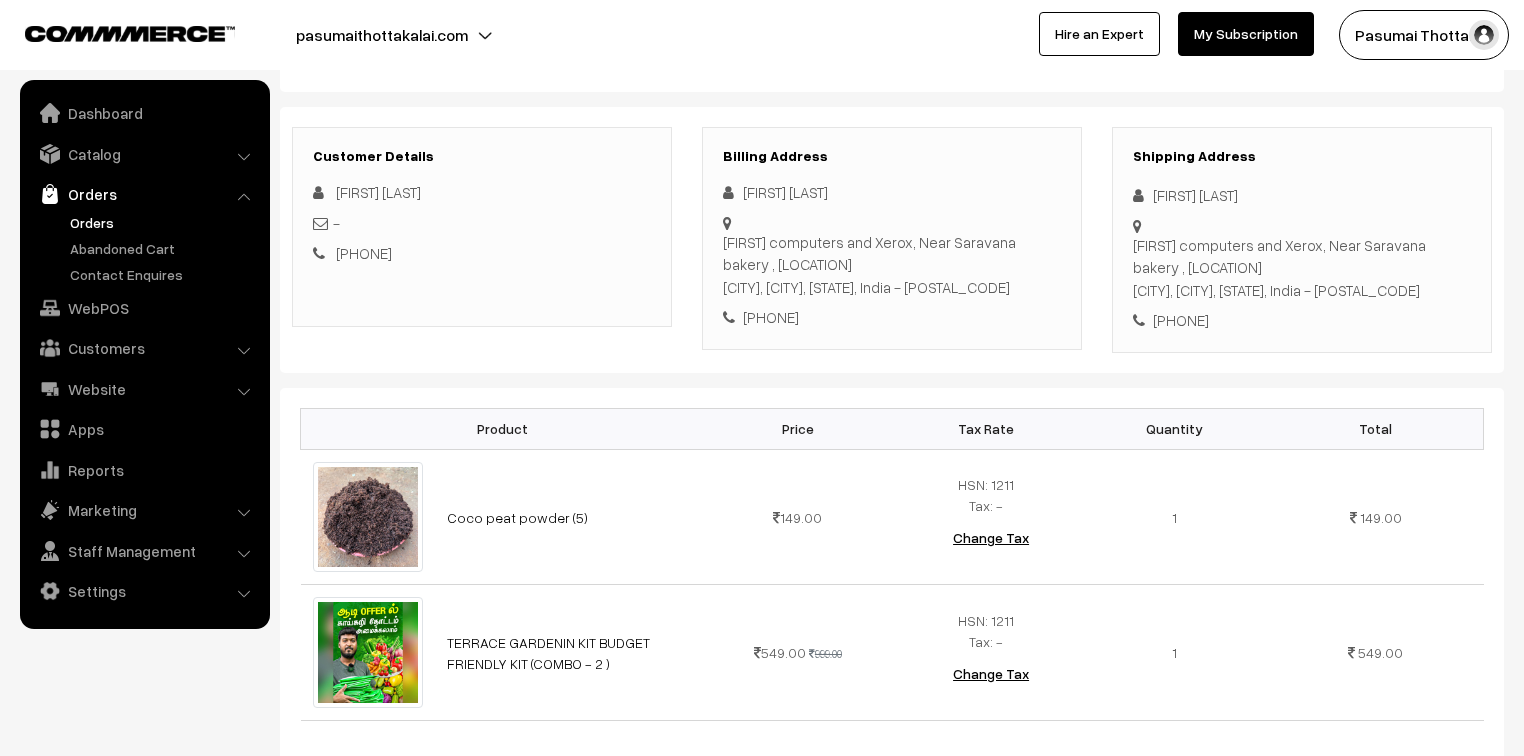 drag, startPoint x: 1151, startPoint y: 199, endPoint x: 1278, endPoint y: 320, distance: 175.4138 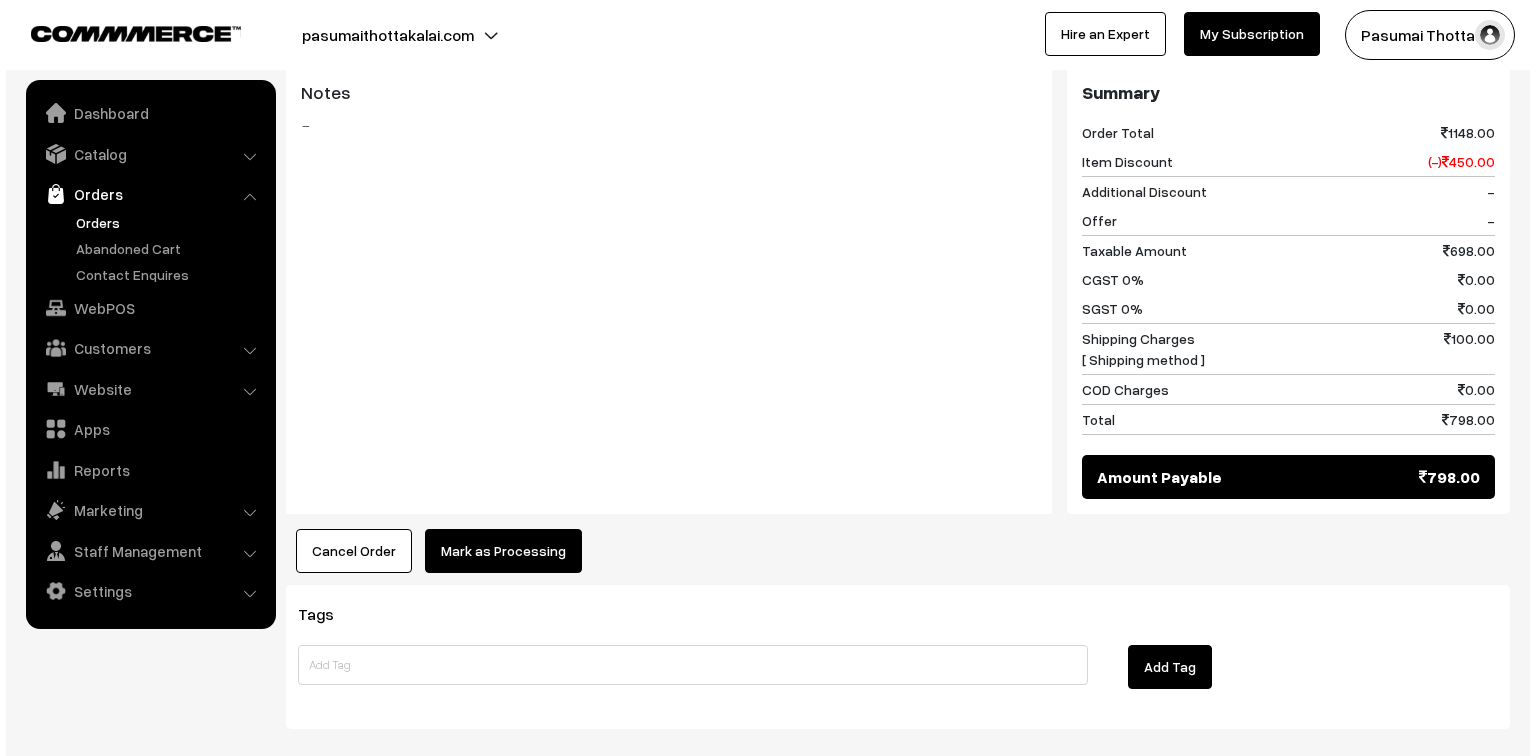 scroll, scrollTop: 960, scrollLeft: 0, axis: vertical 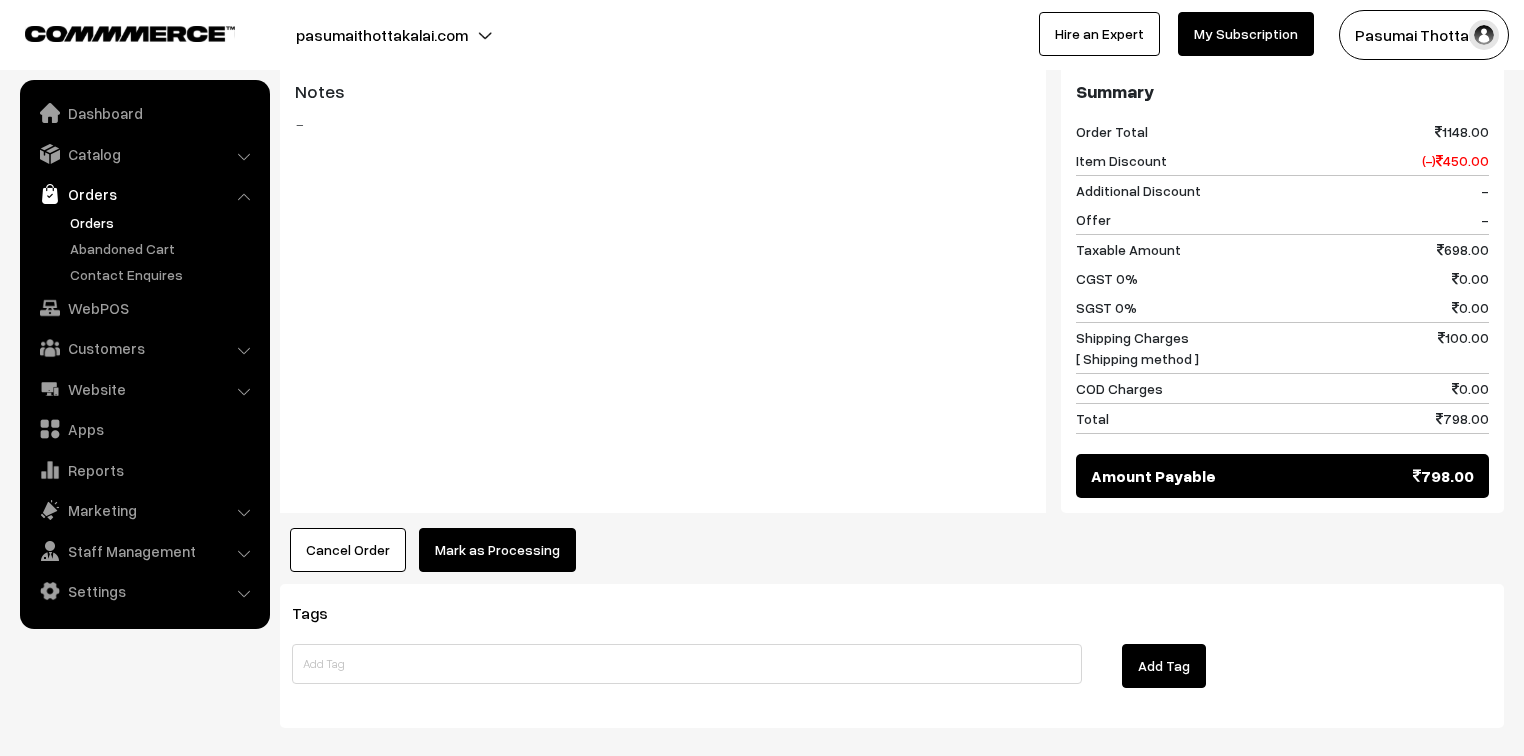 click on "Mark as Processing" at bounding box center (497, 550) 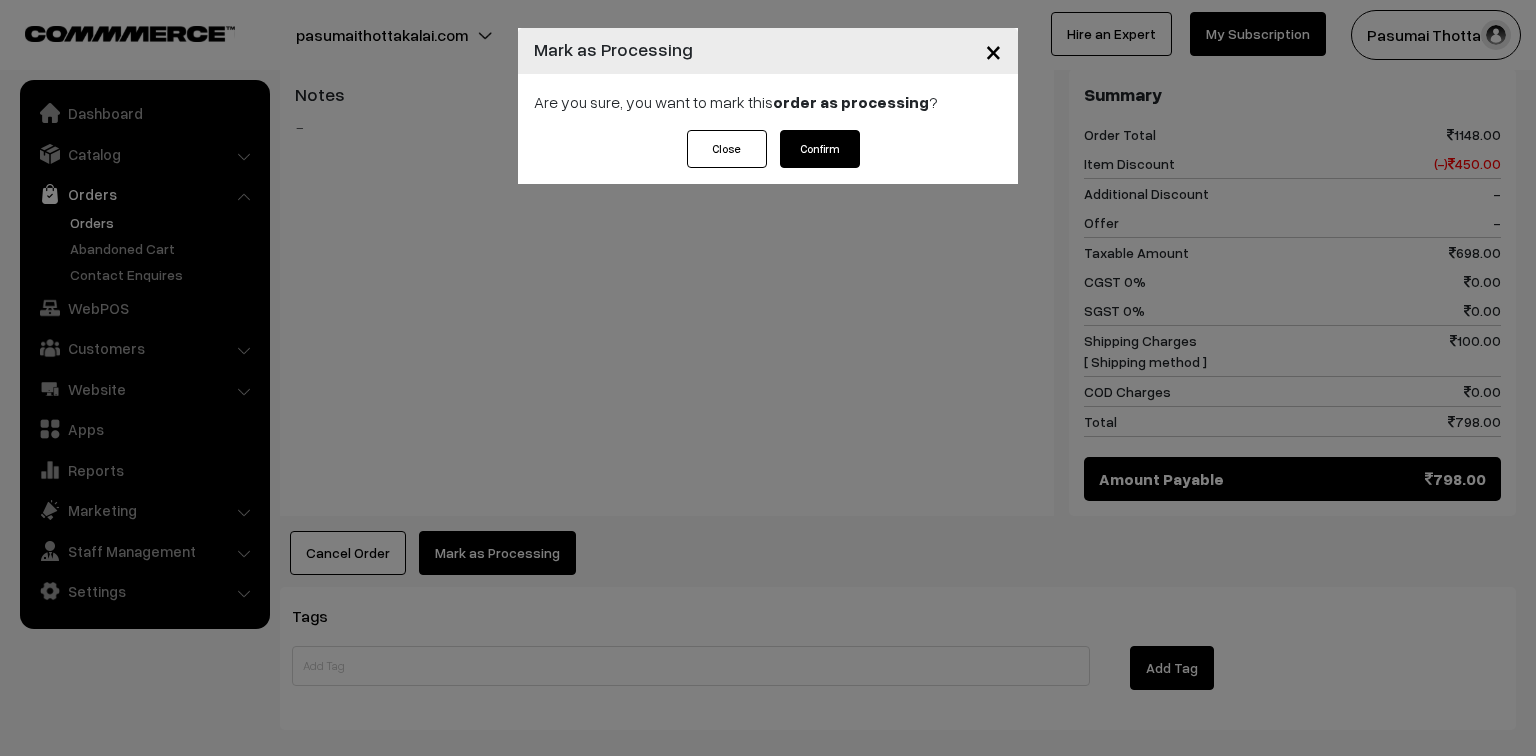 click on "Confirm" at bounding box center (820, 149) 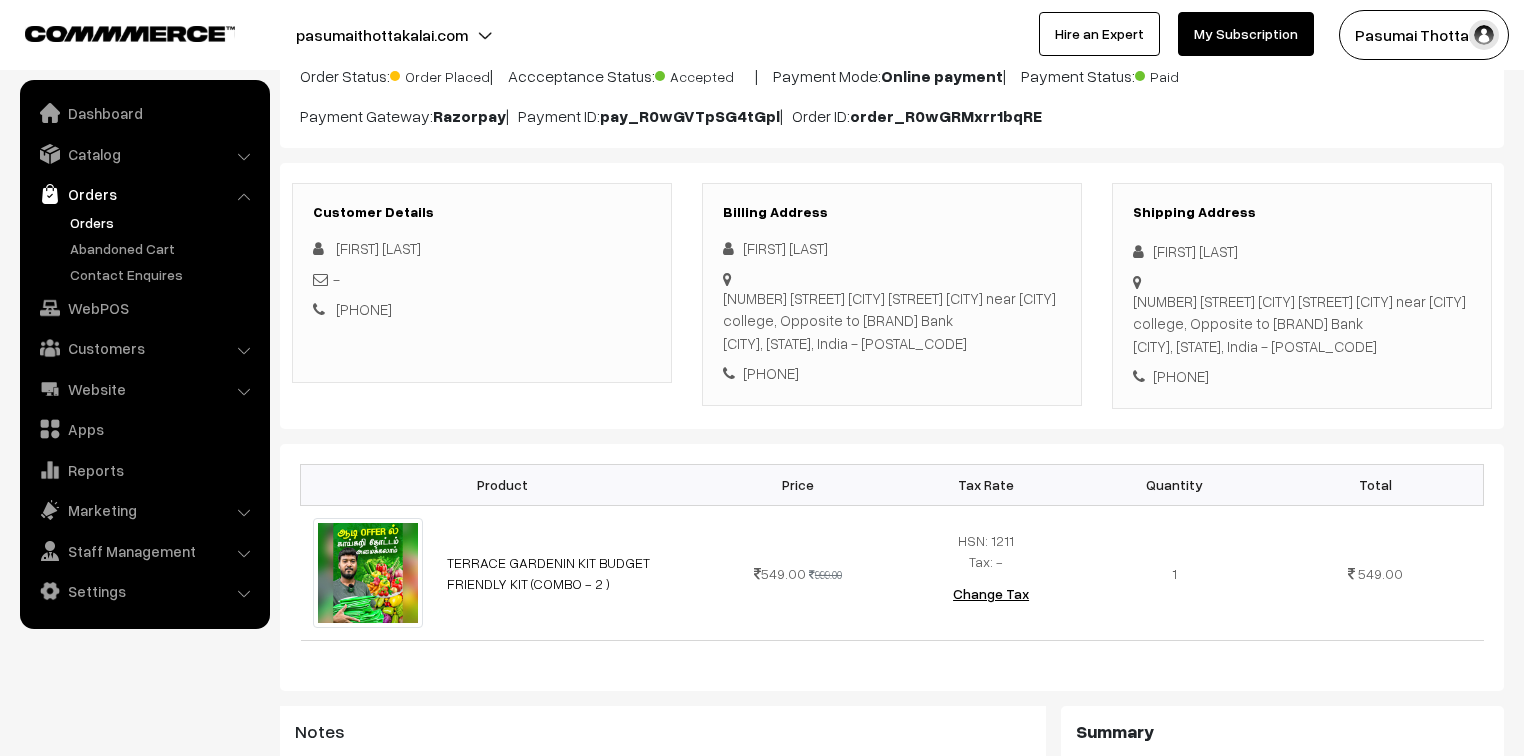 scroll, scrollTop: 160, scrollLeft: 0, axis: vertical 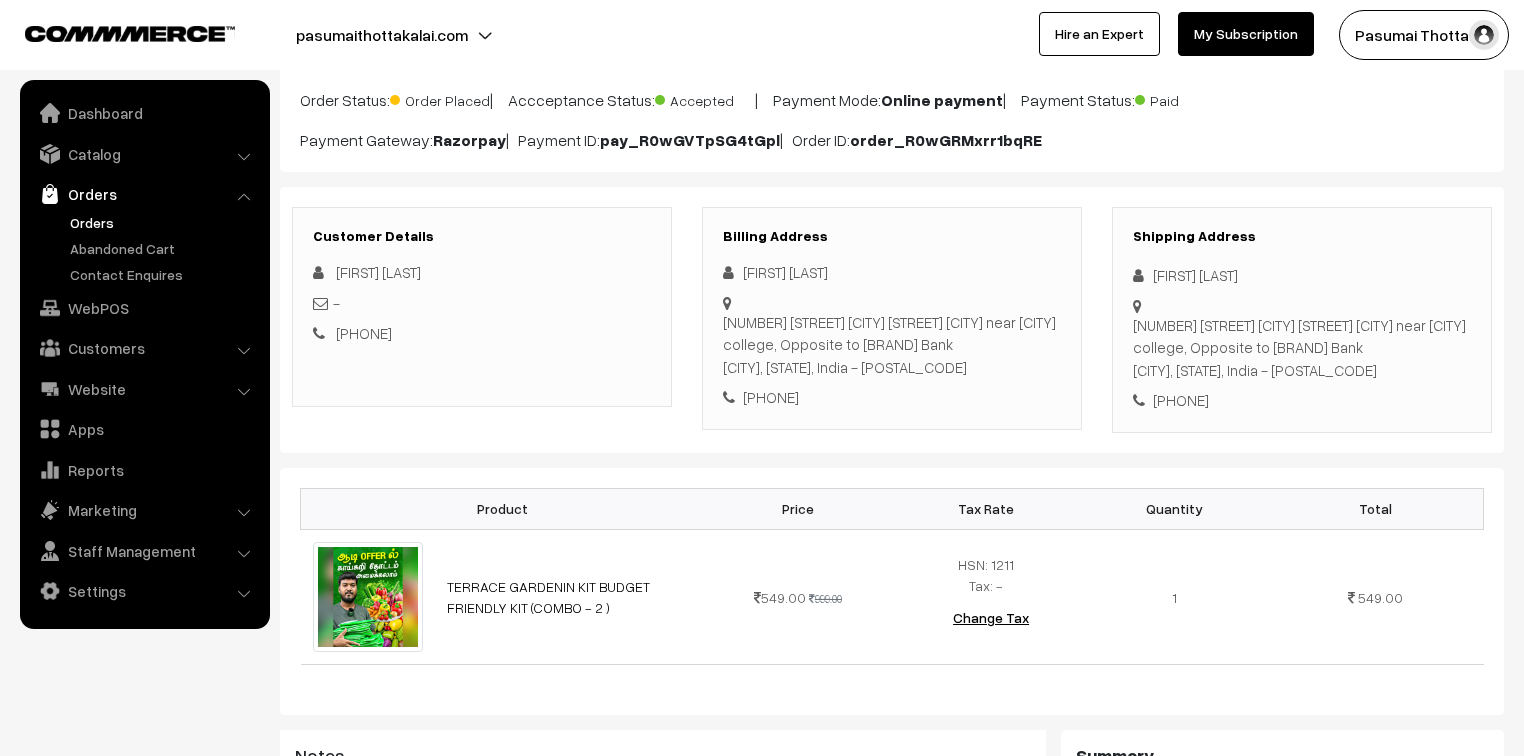 drag, startPoint x: 1149, startPoint y: 279, endPoint x: 1286, endPoint y: 390, distance: 176.32356 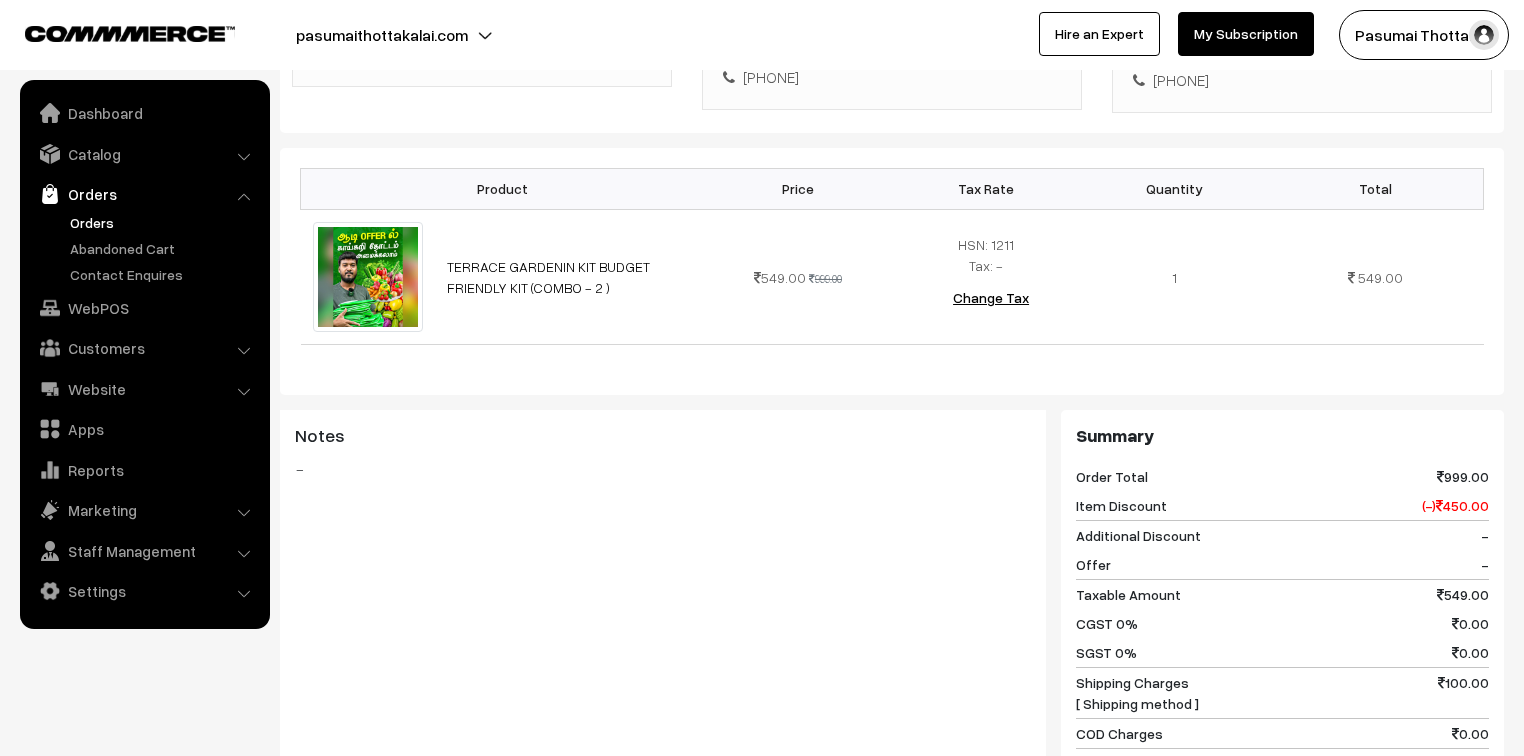 scroll, scrollTop: 400, scrollLeft: 0, axis: vertical 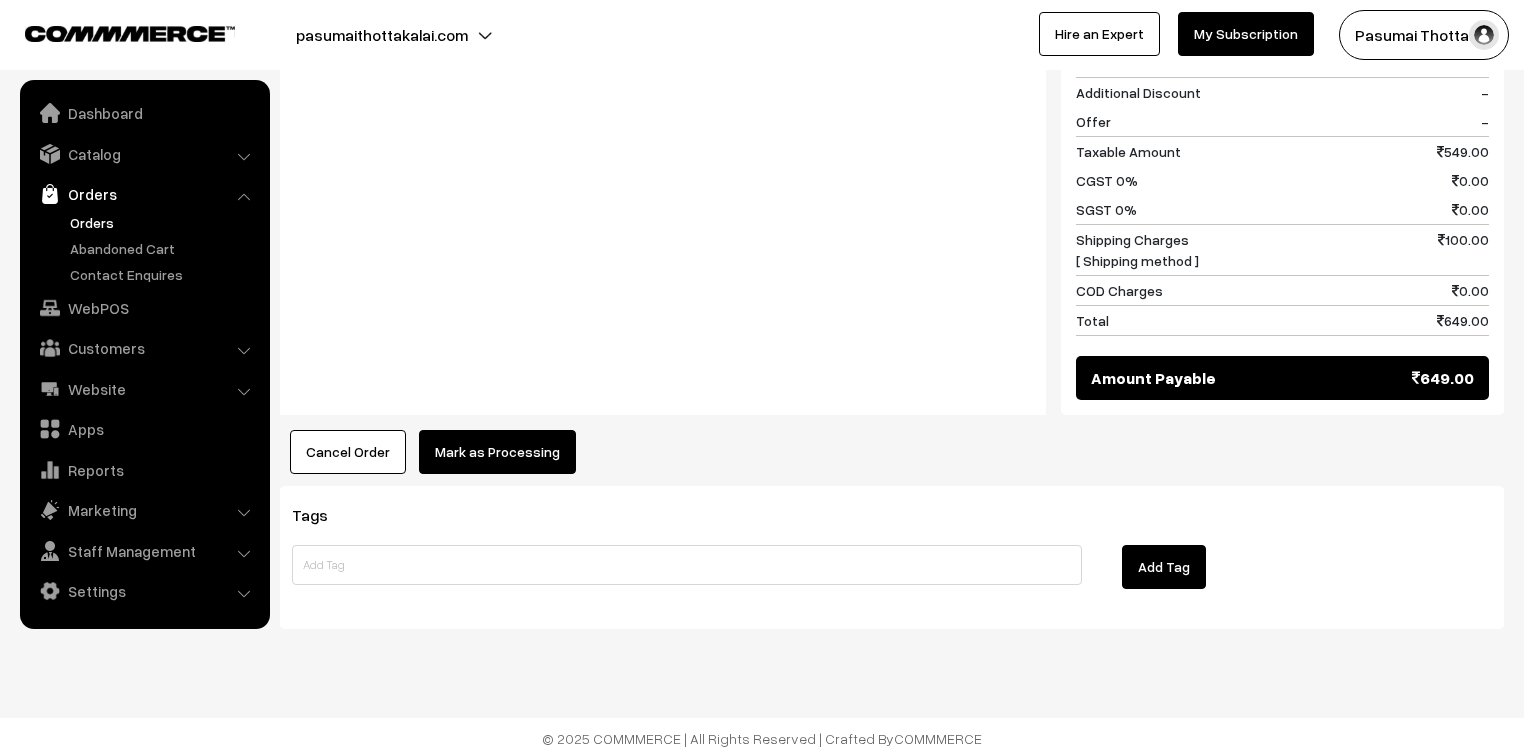 click on "Mark as Processing" at bounding box center (497, 452) 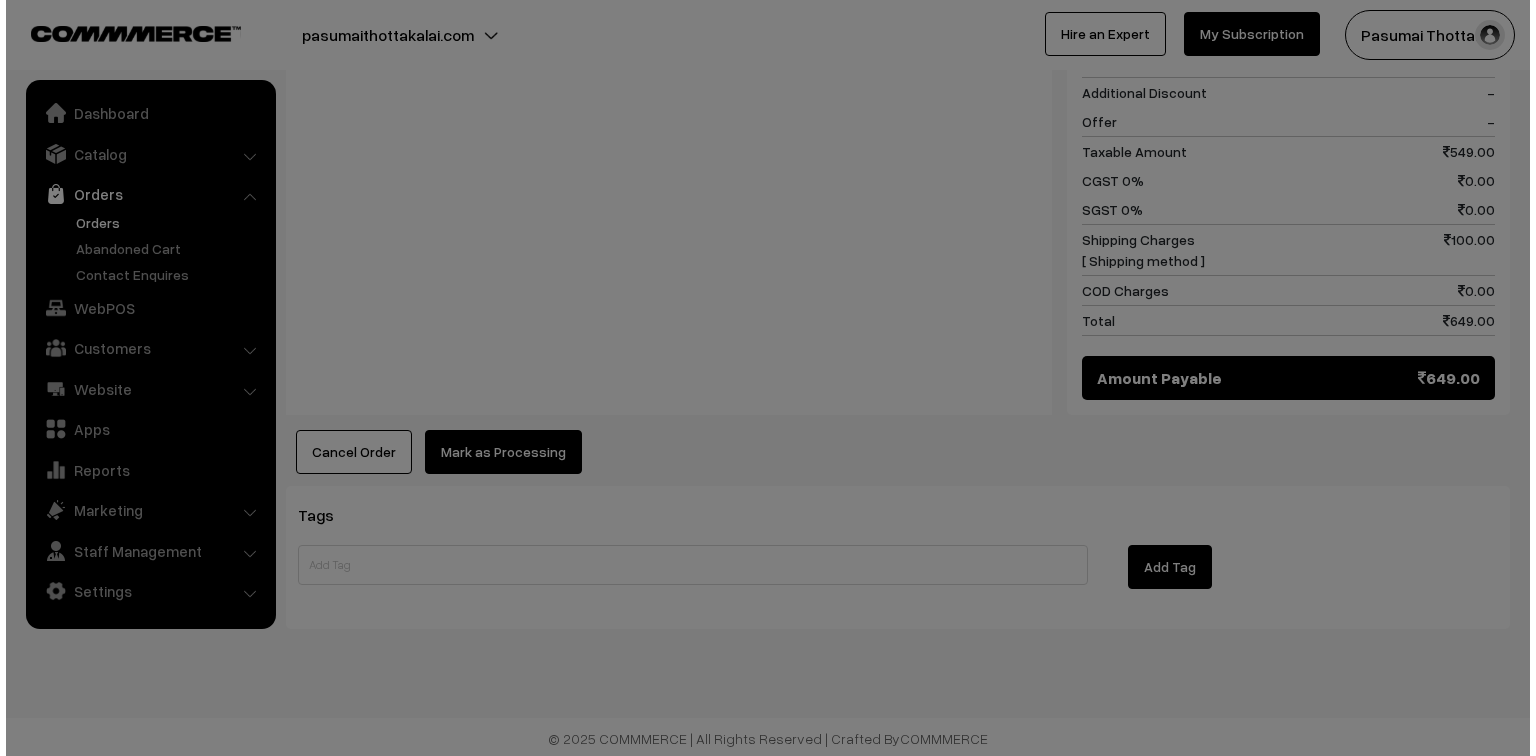scroll, scrollTop: 924, scrollLeft: 0, axis: vertical 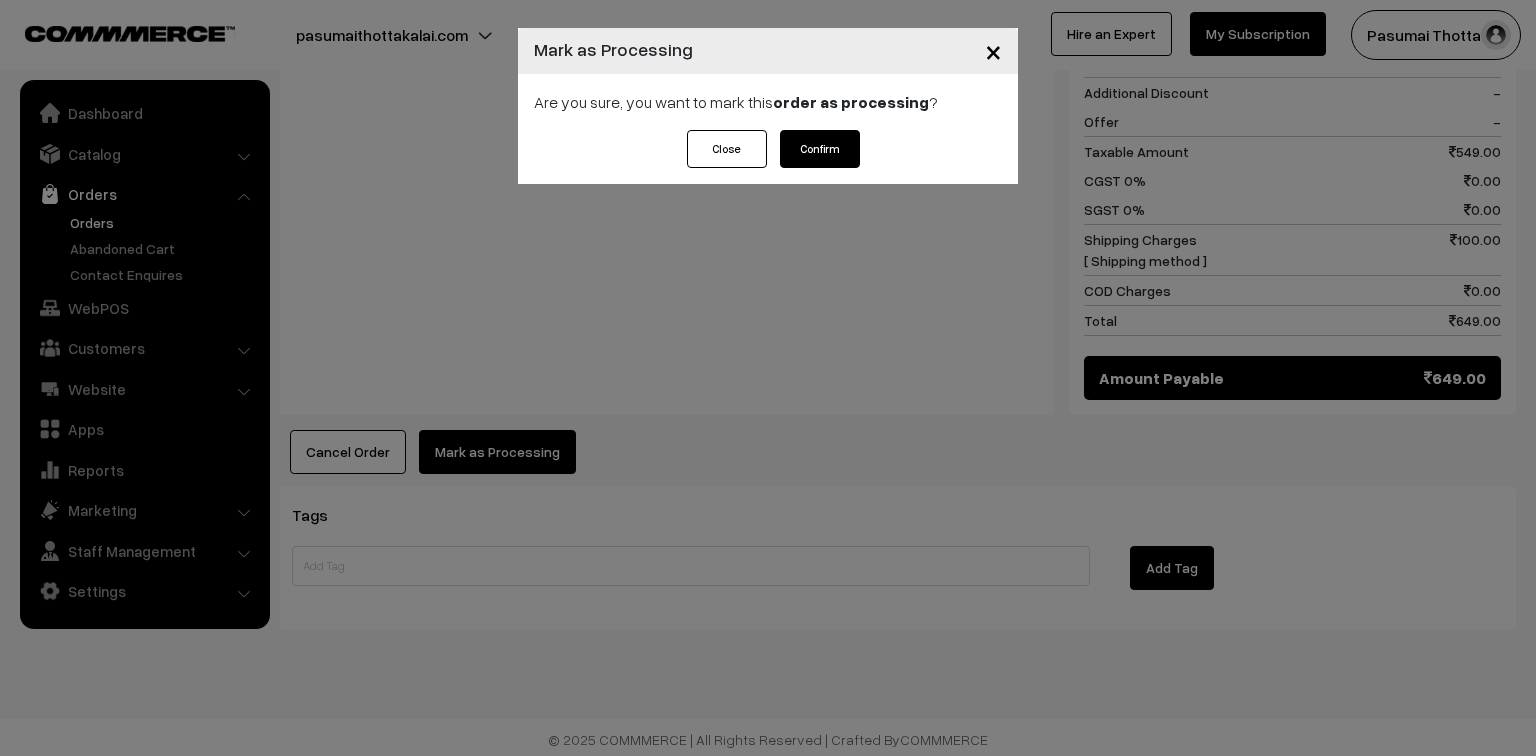 click on "Confirm" at bounding box center [820, 149] 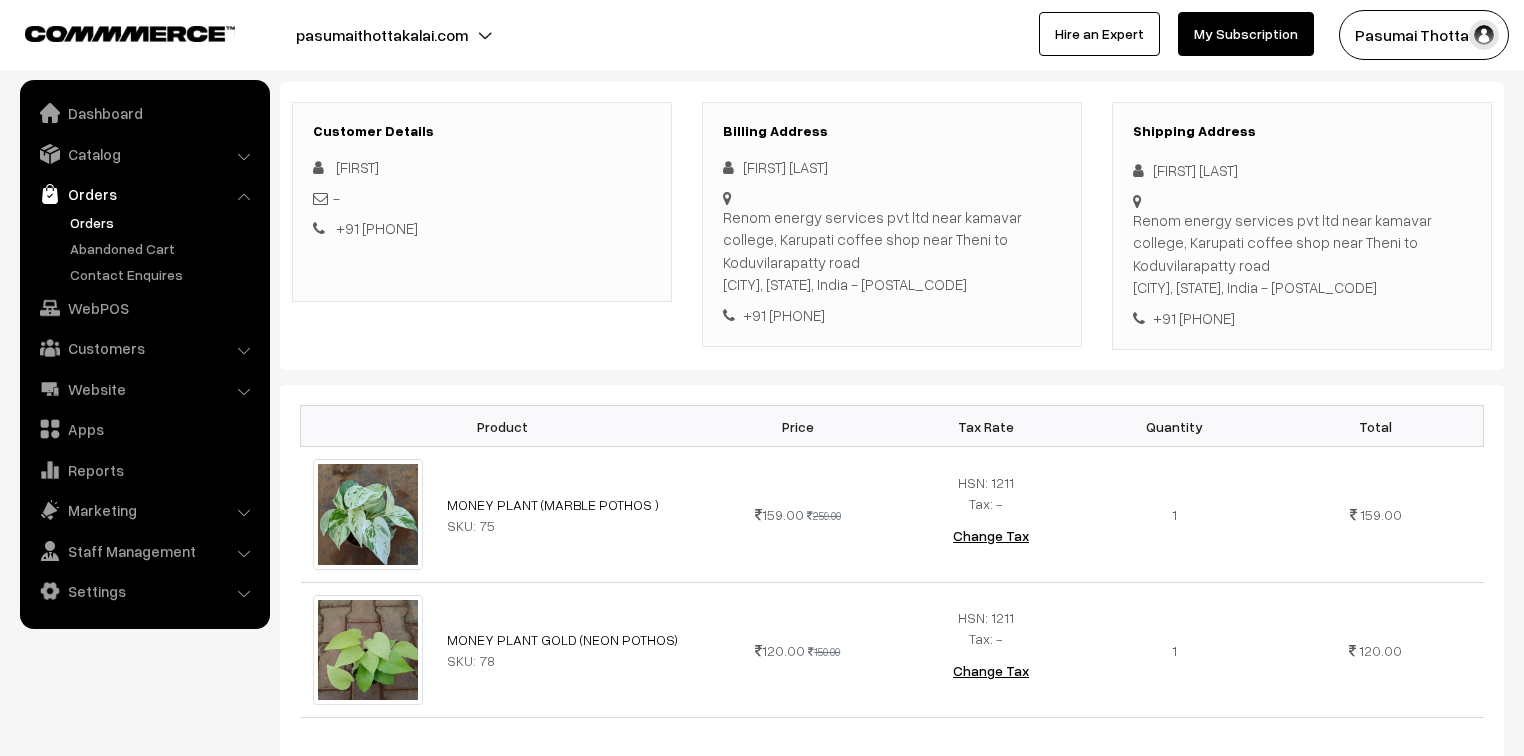 scroll, scrollTop: 240, scrollLeft: 0, axis: vertical 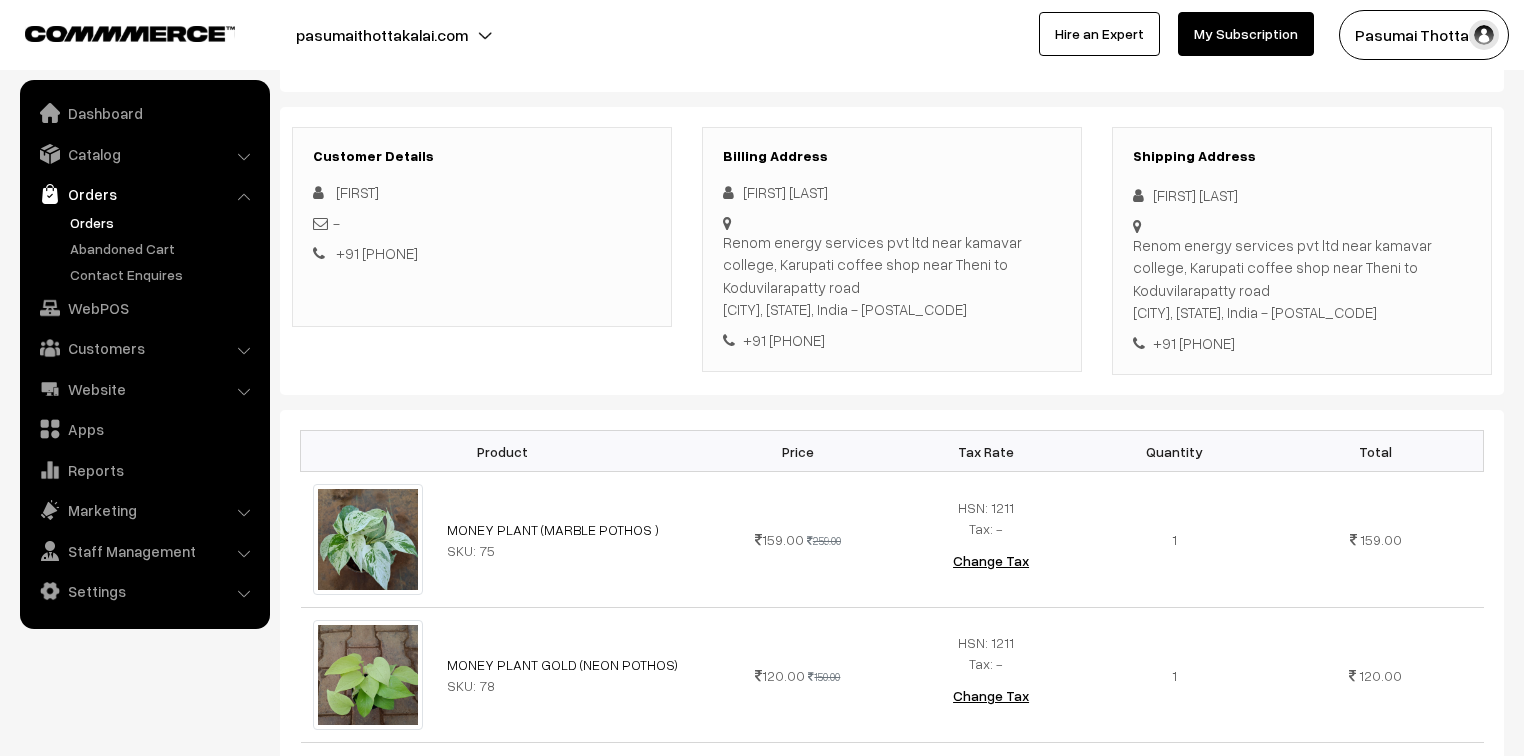 drag, startPoint x: 1152, startPoint y: 188, endPoint x: 1293, endPoint y: 338, distance: 205.86646 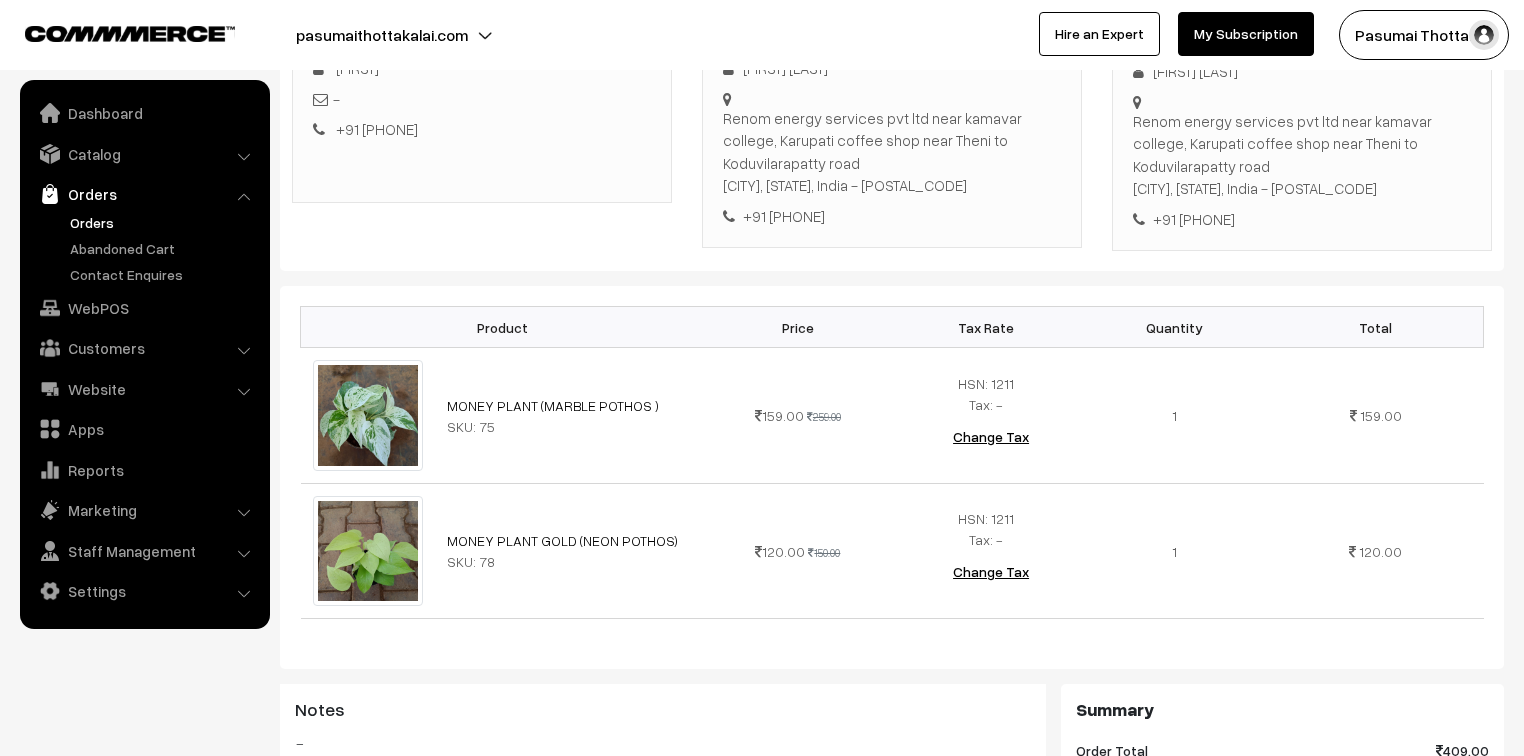 scroll, scrollTop: 400, scrollLeft: 0, axis: vertical 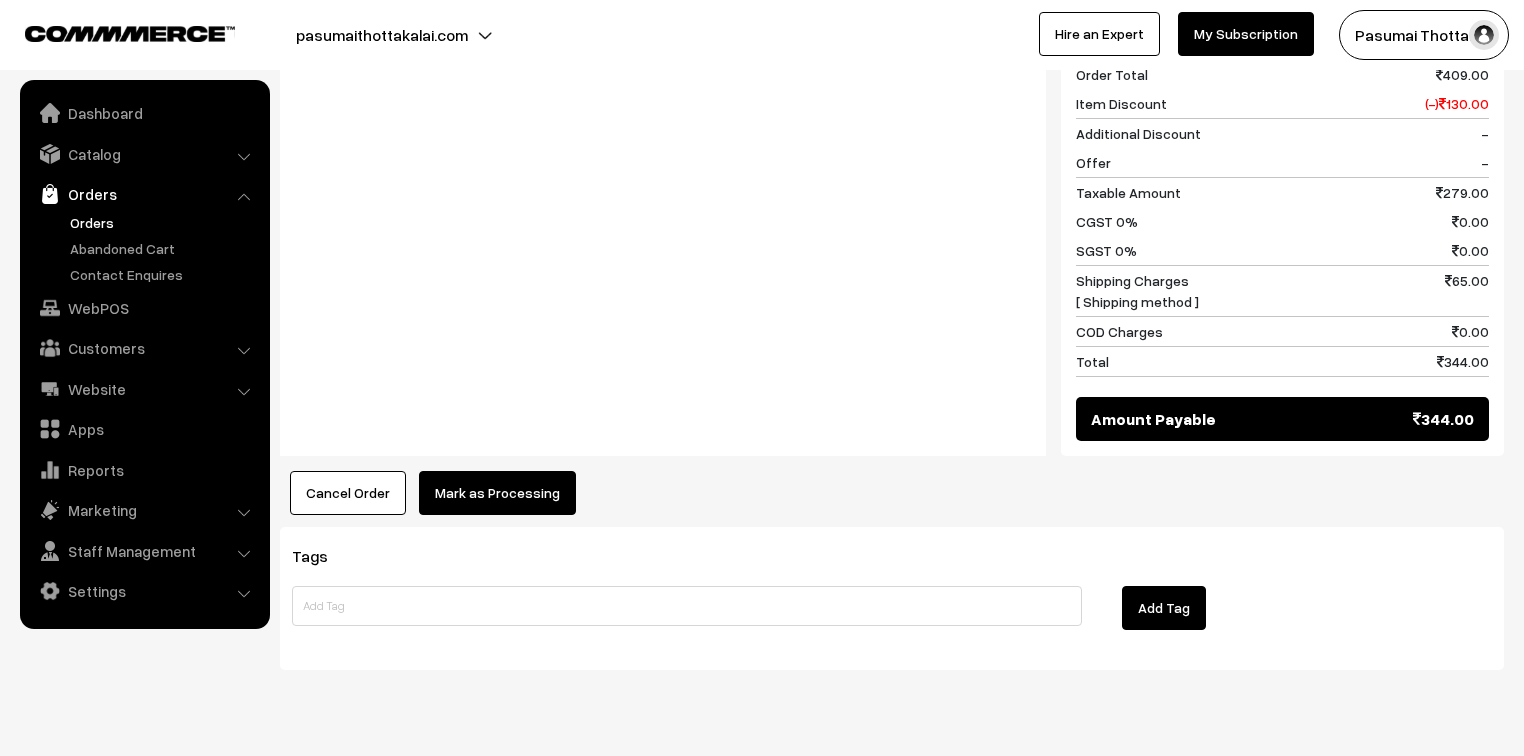 click on "Mark as Processing" at bounding box center (497, 493) 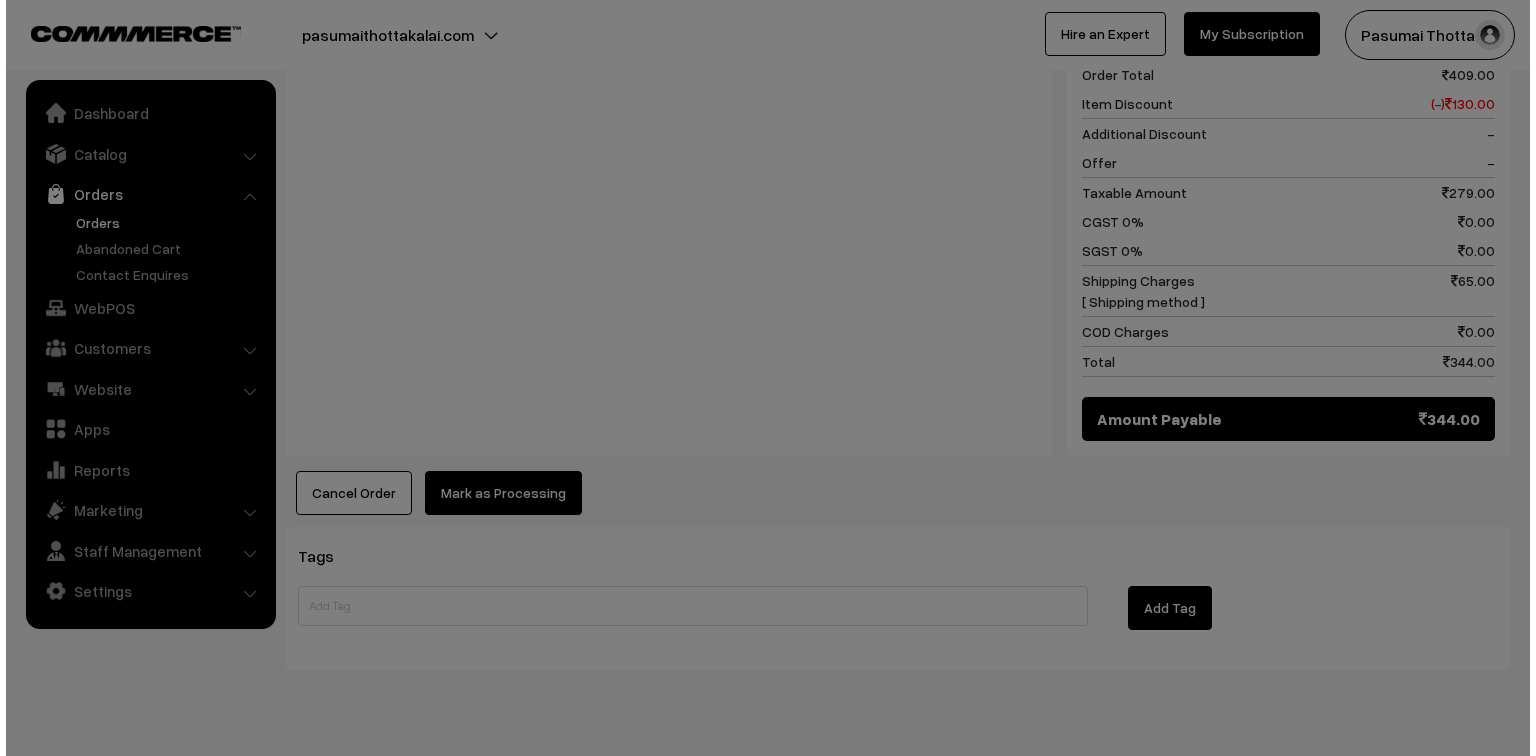 scroll, scrollTop: 1043, scrollLeft: 0, axis: vertical 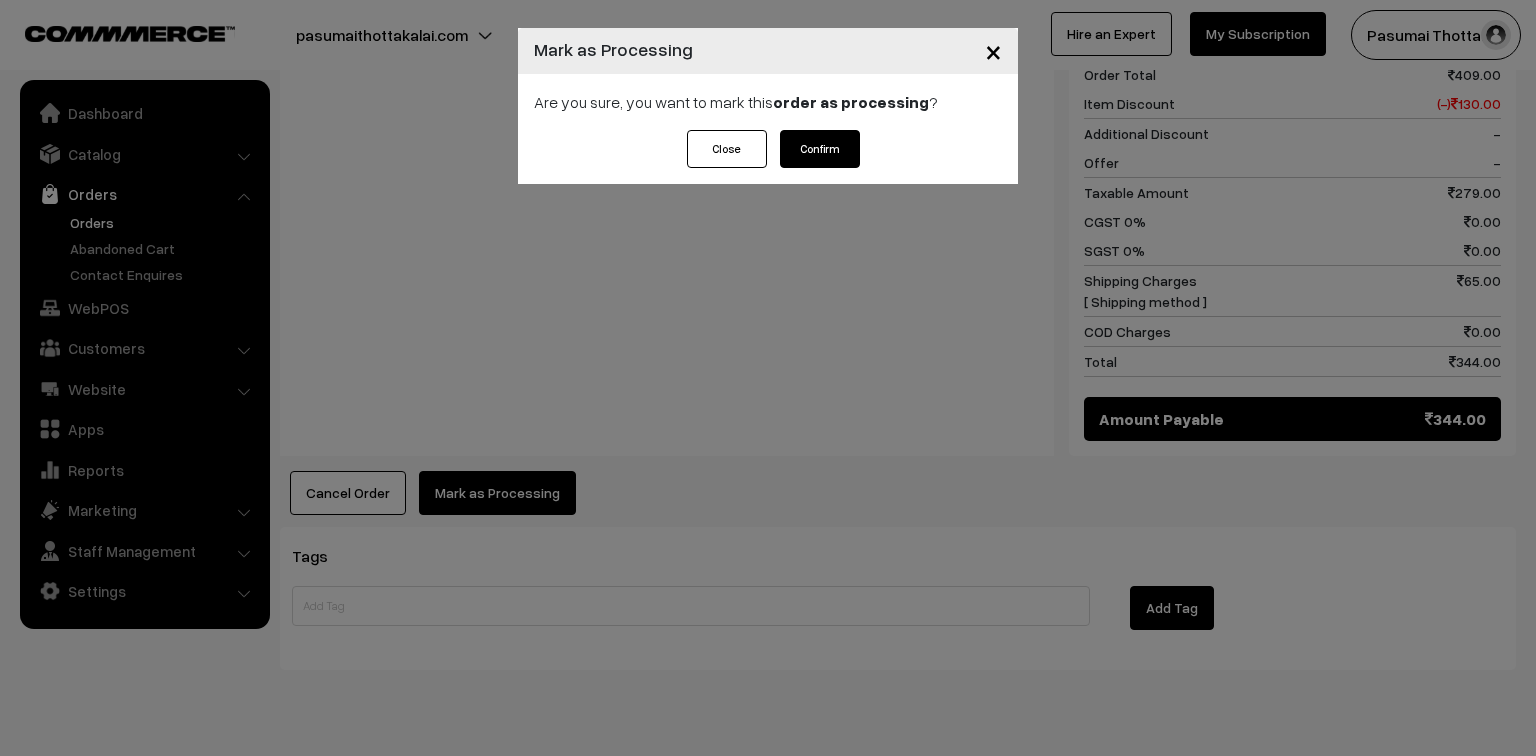 click on "Confirm" at bounding box center (820, 149) 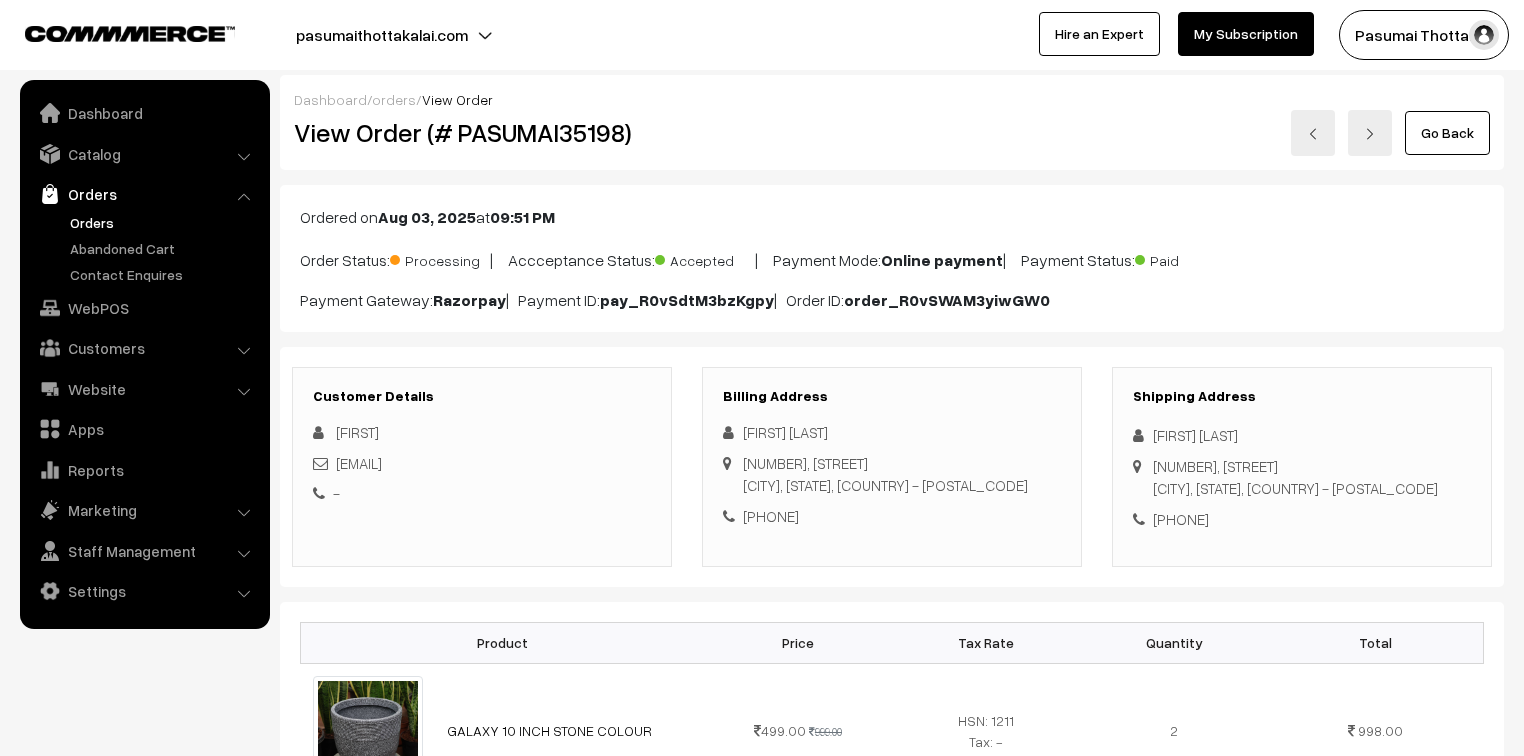 scroll, scrollTop: 0, scrollLeft: 0, axis: both 